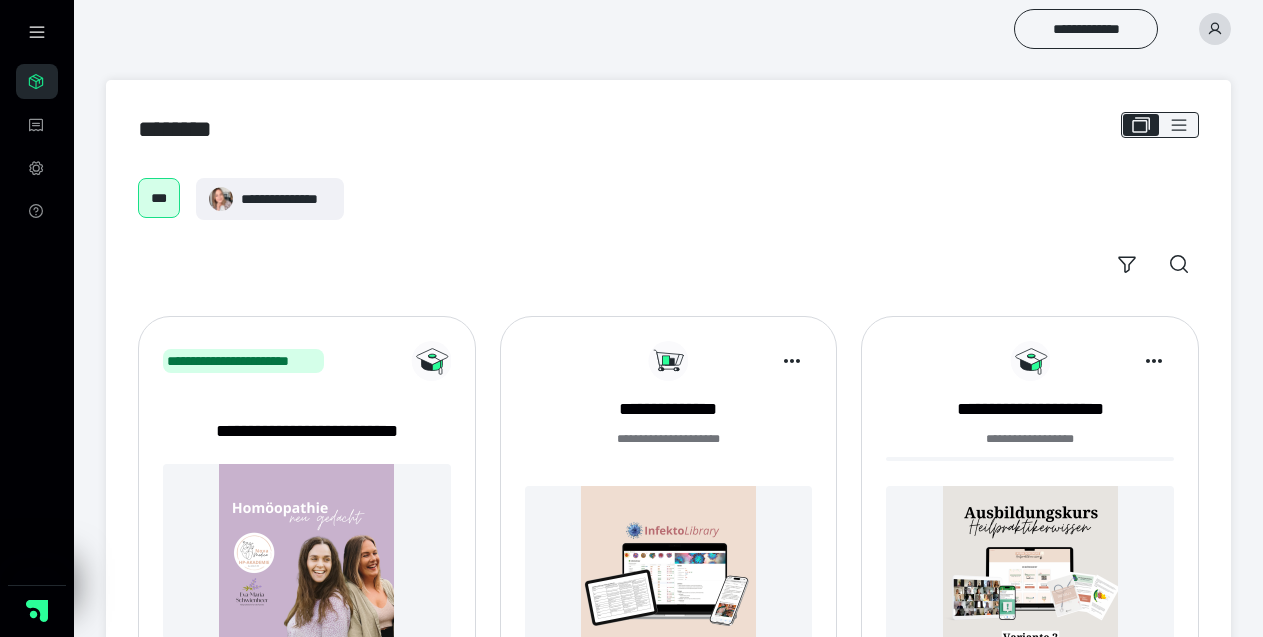 scroll, scrollTop: 0, scrollLeft: 0, axis: both 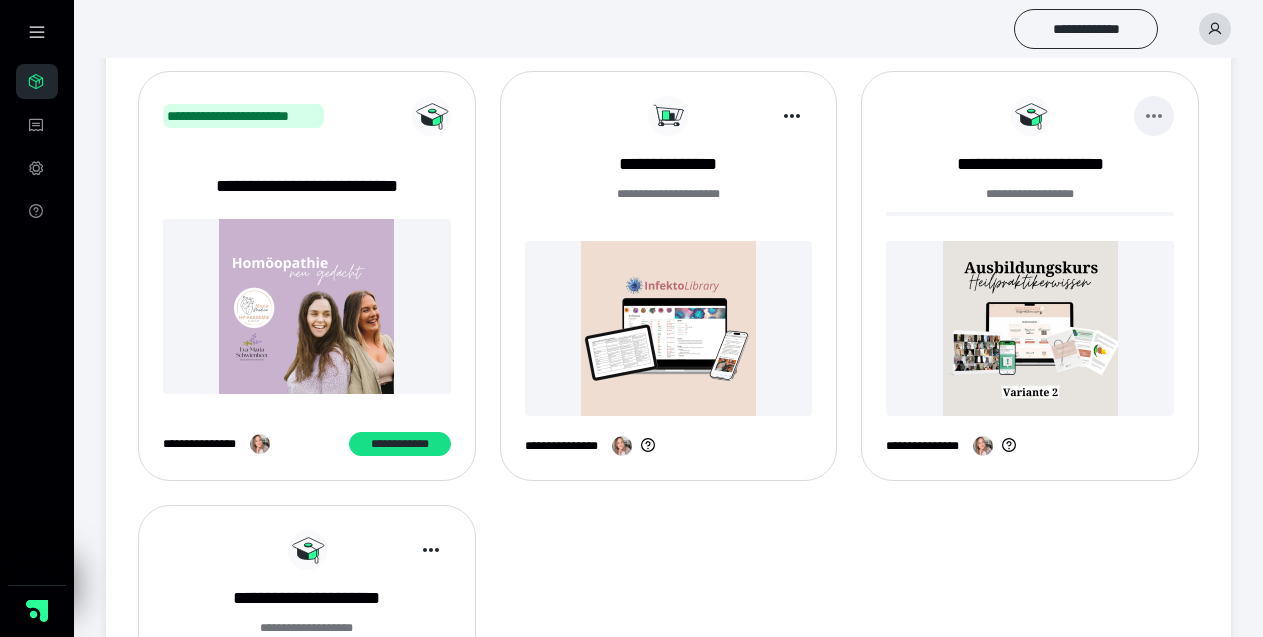 click 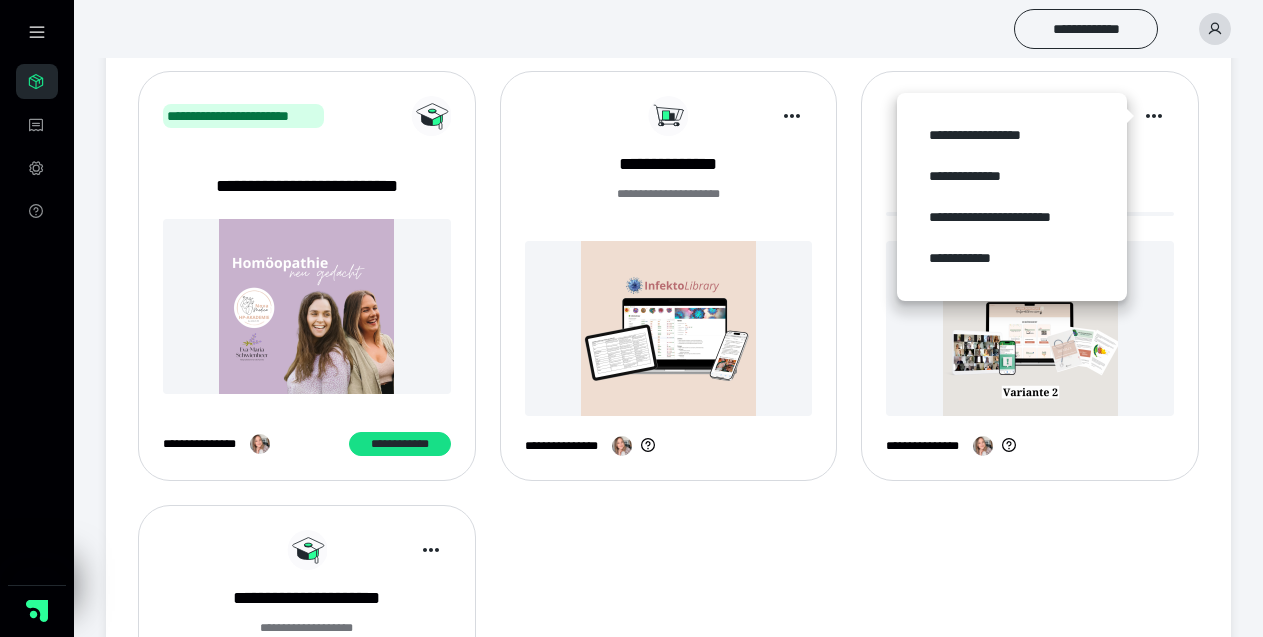 click at bounding box center (1030, 328) 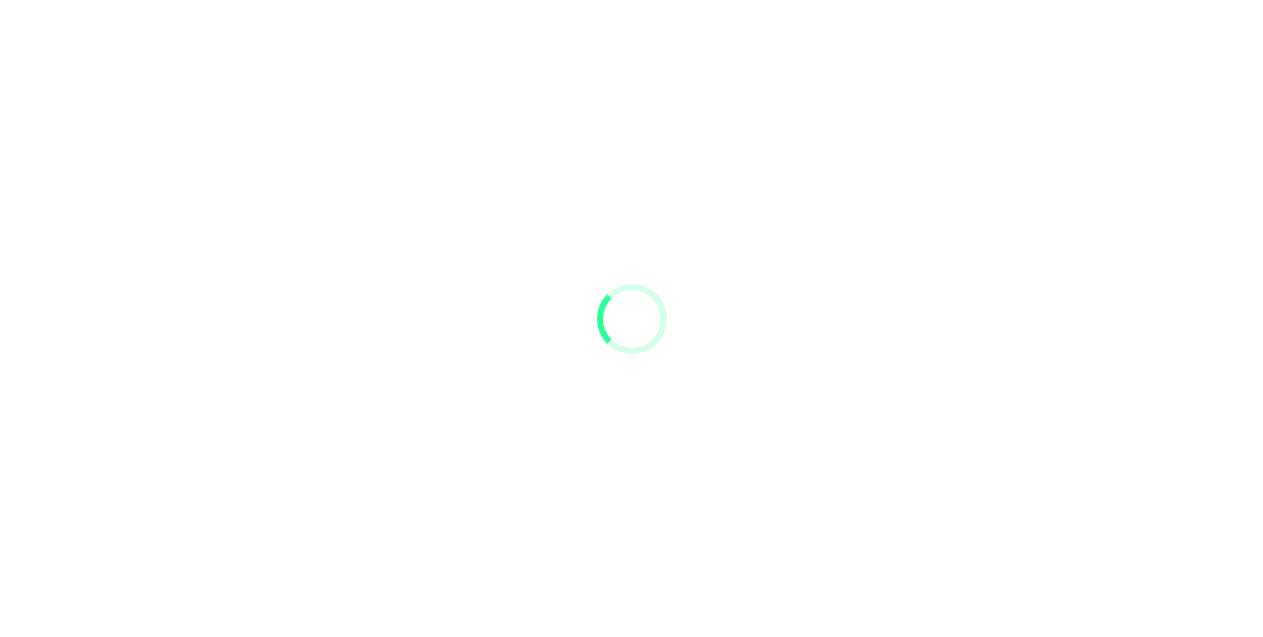 scroll, scrollTop: 0, scrollLeft: 0, axis: both 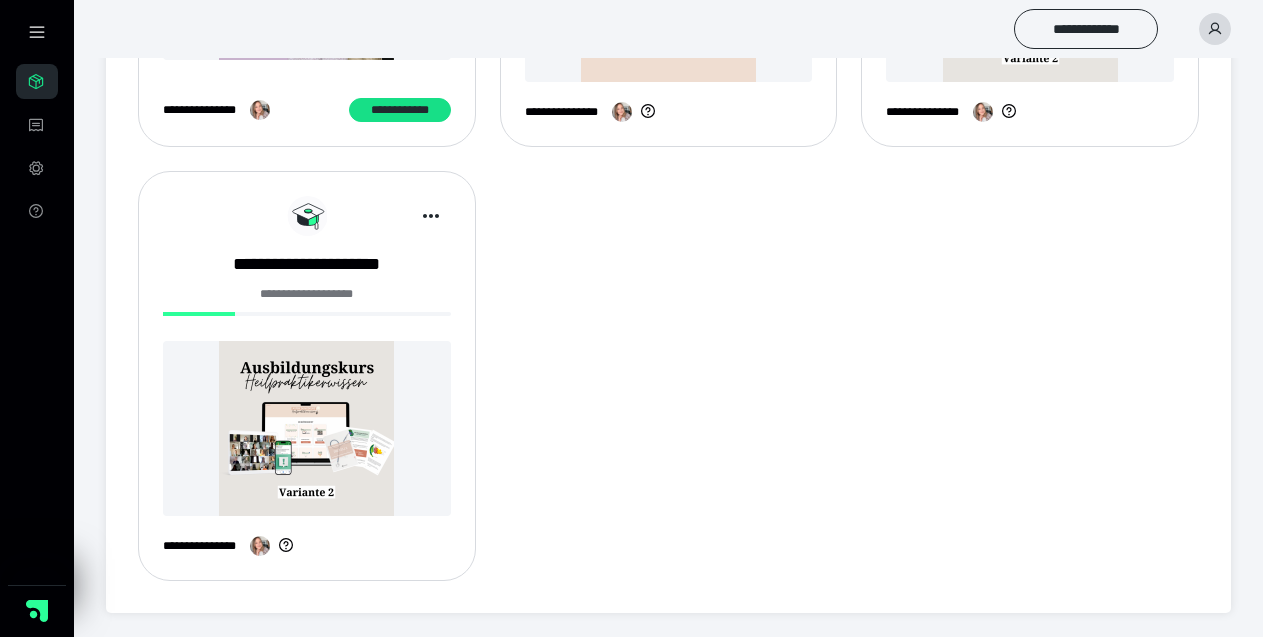 click at bounding box center (307, 428) 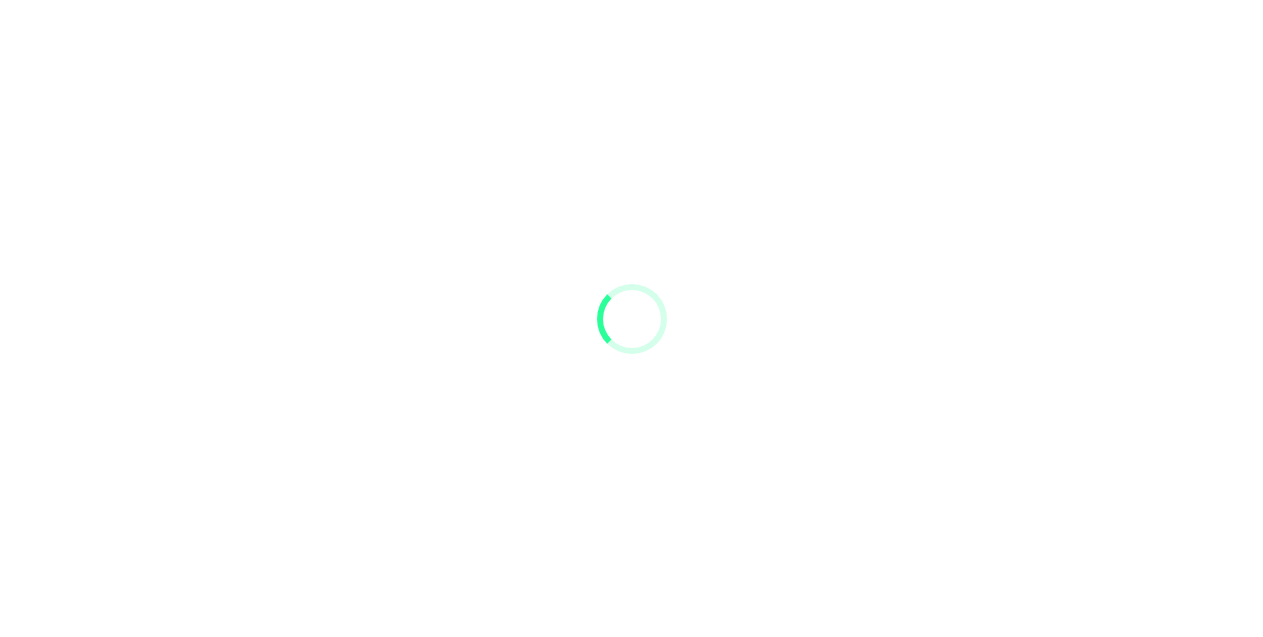 scroll, scrollTop: 0, scrollLeft: 0, axis: both 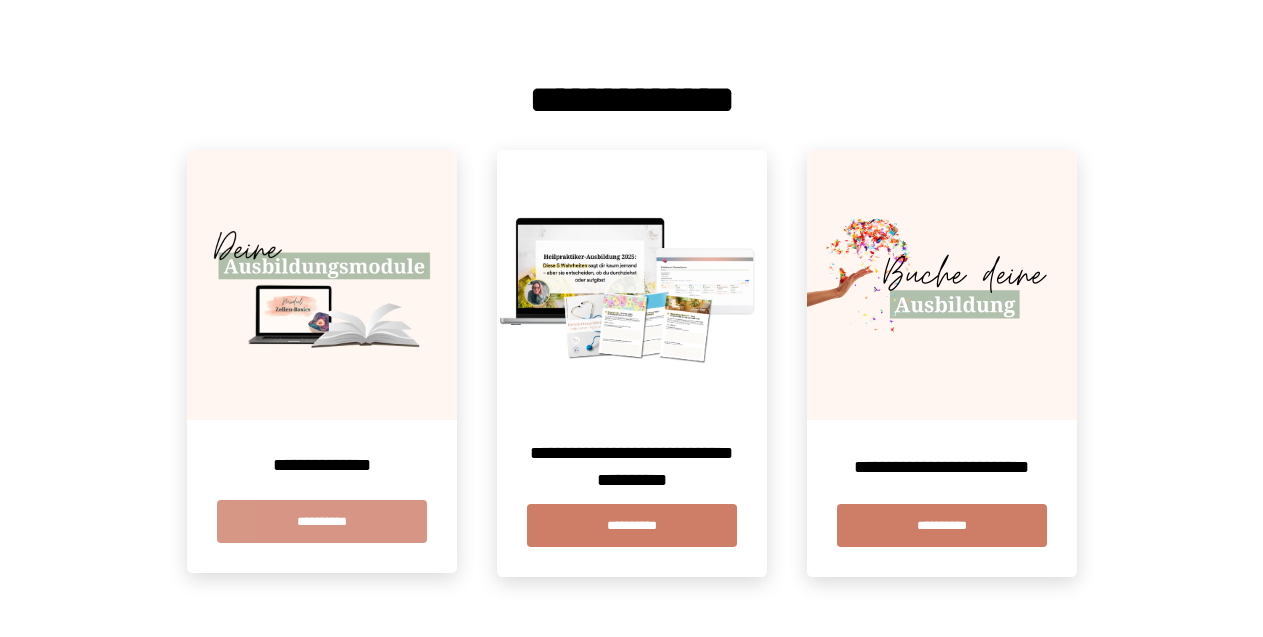 click on "**********" at bounding box center [322, 521] 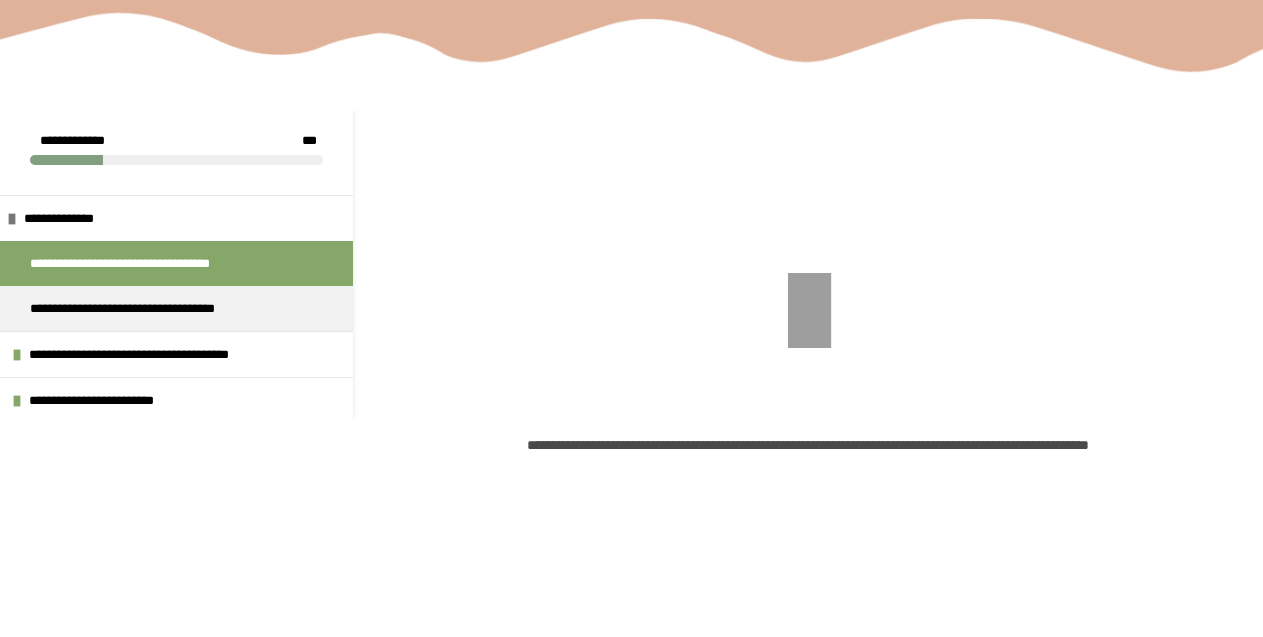 scroll, scrollTop: 198, scrollLeft: 0, axis: vertical 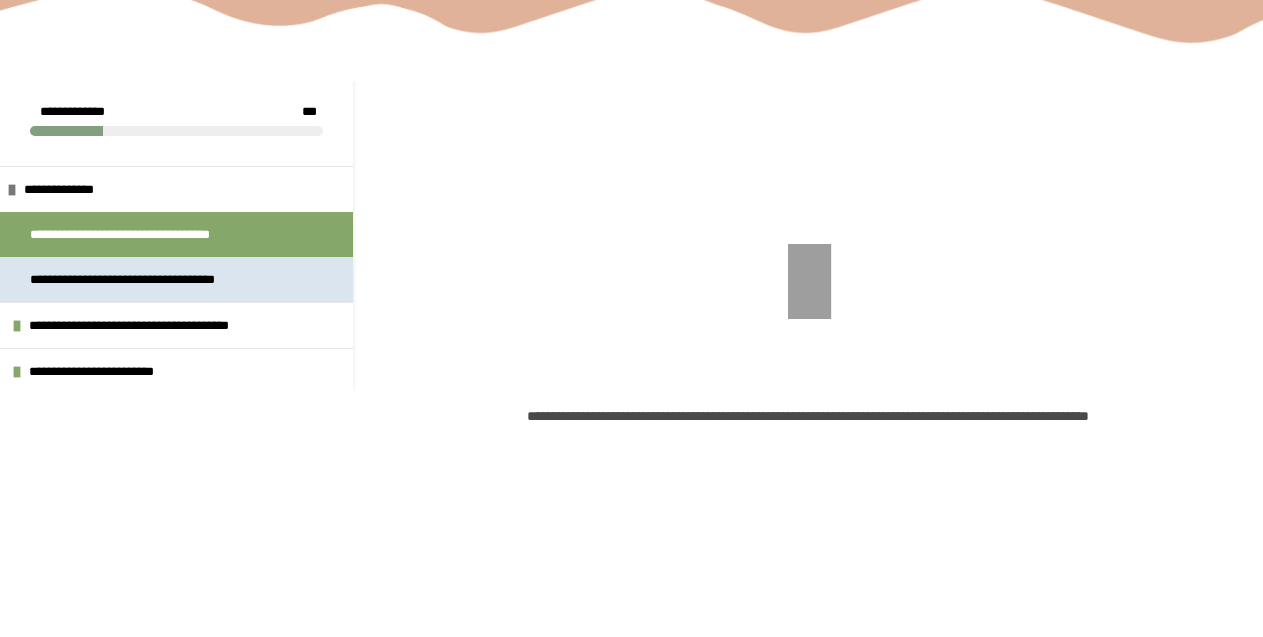 click on "**********" at bounding box center (158, 279) 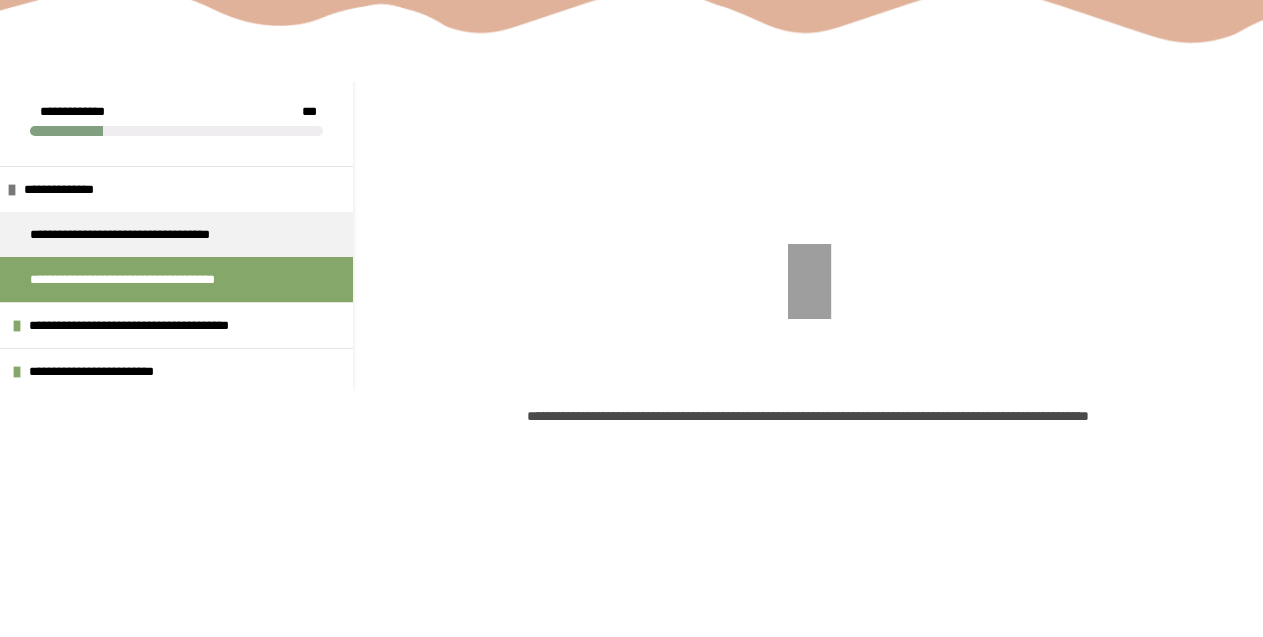 click on "**********" at bounding box center [158, 279] 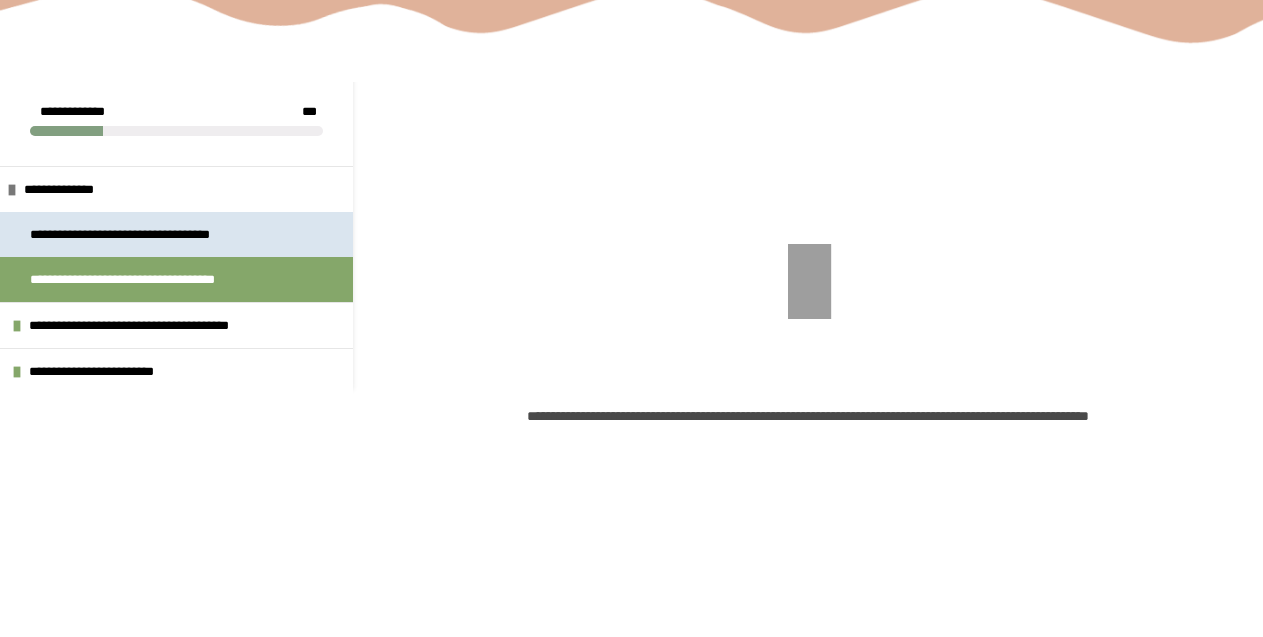 click on "**********" at bounding box center [148, 234] 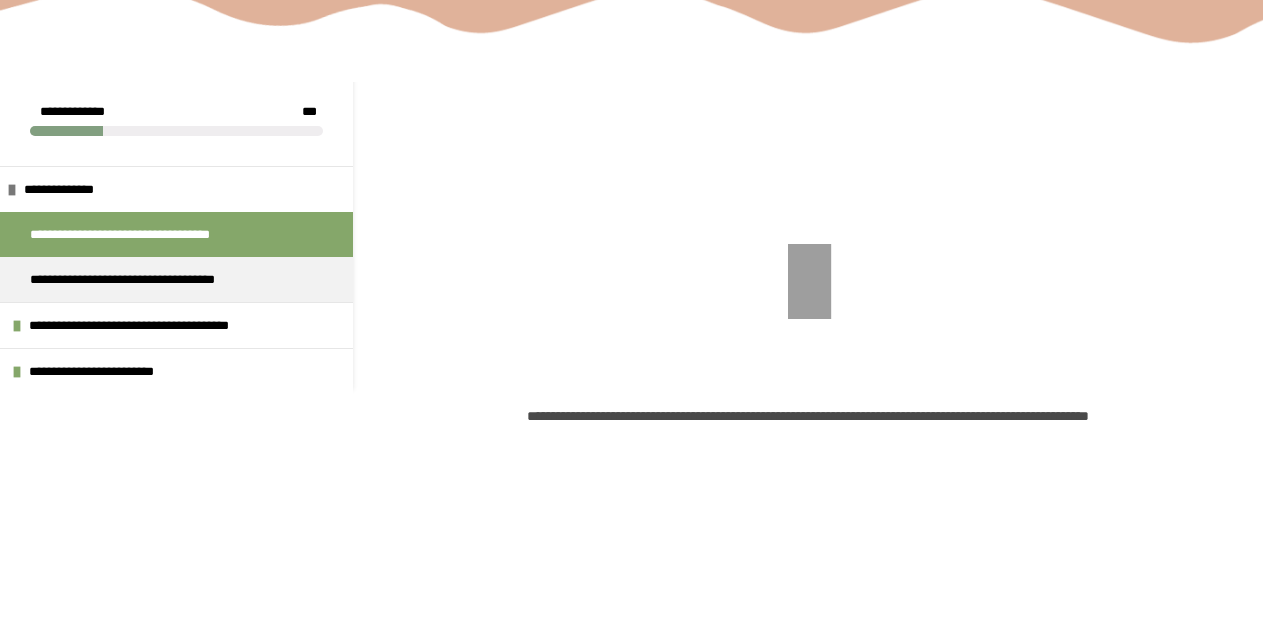 click on "**********" at bounding box center [148, 234] 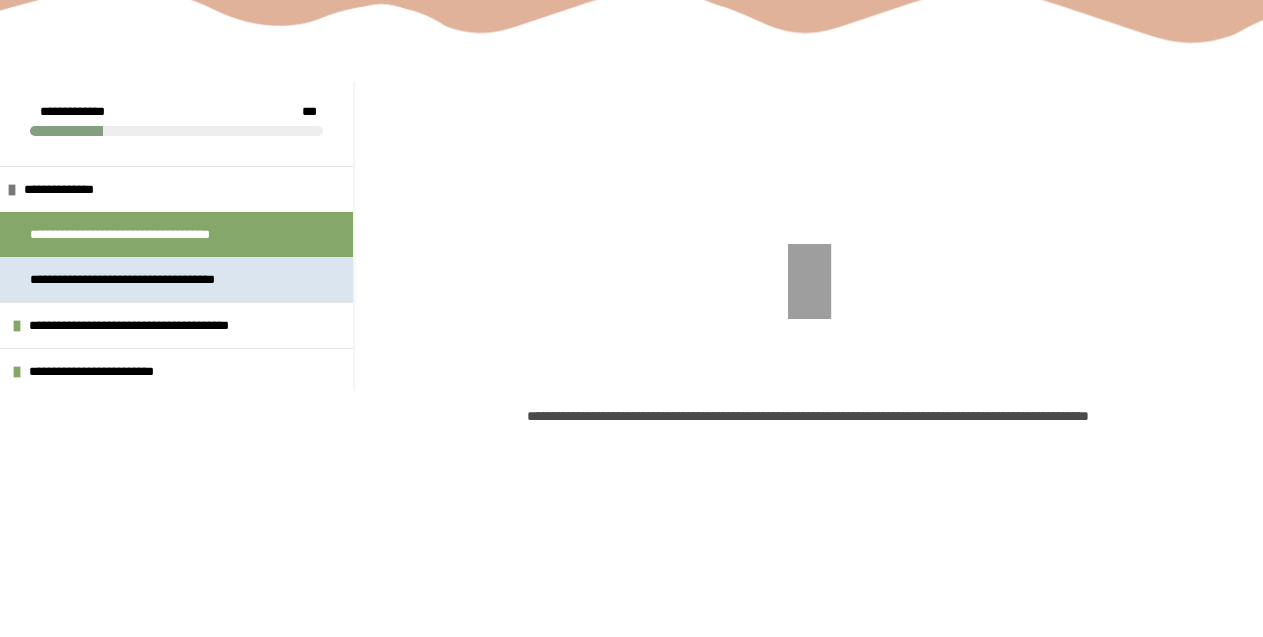 click on "**********" at bounding box center (158, 279) 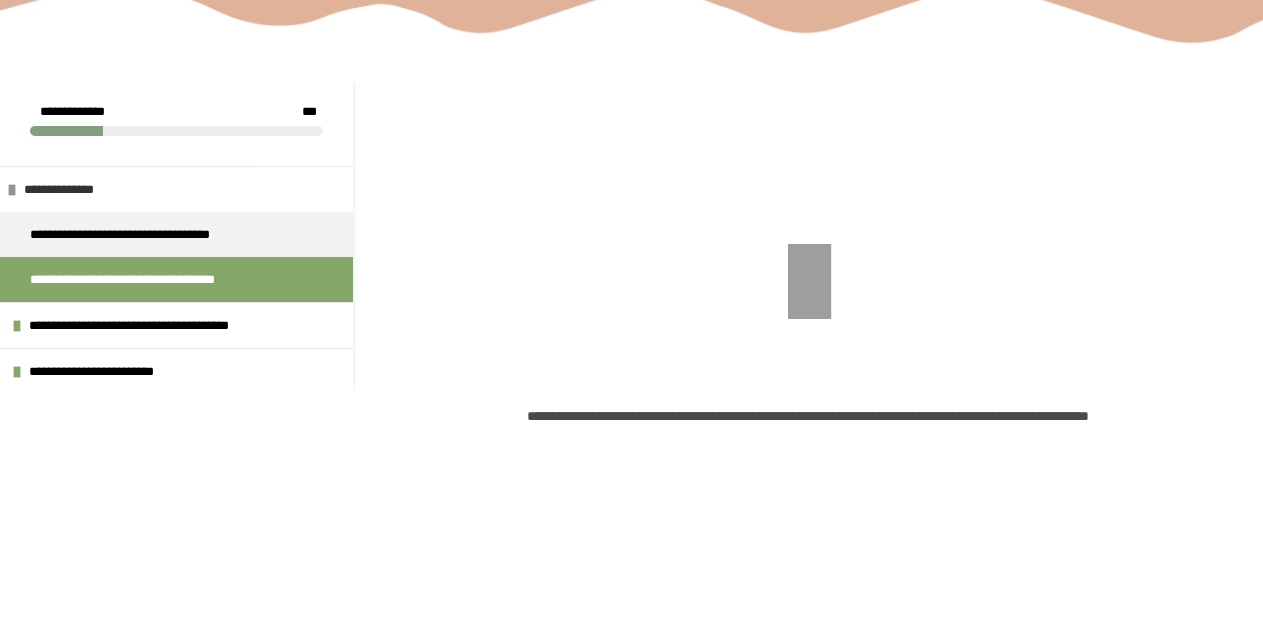 click on "**********" at bounding box center (77, 189) 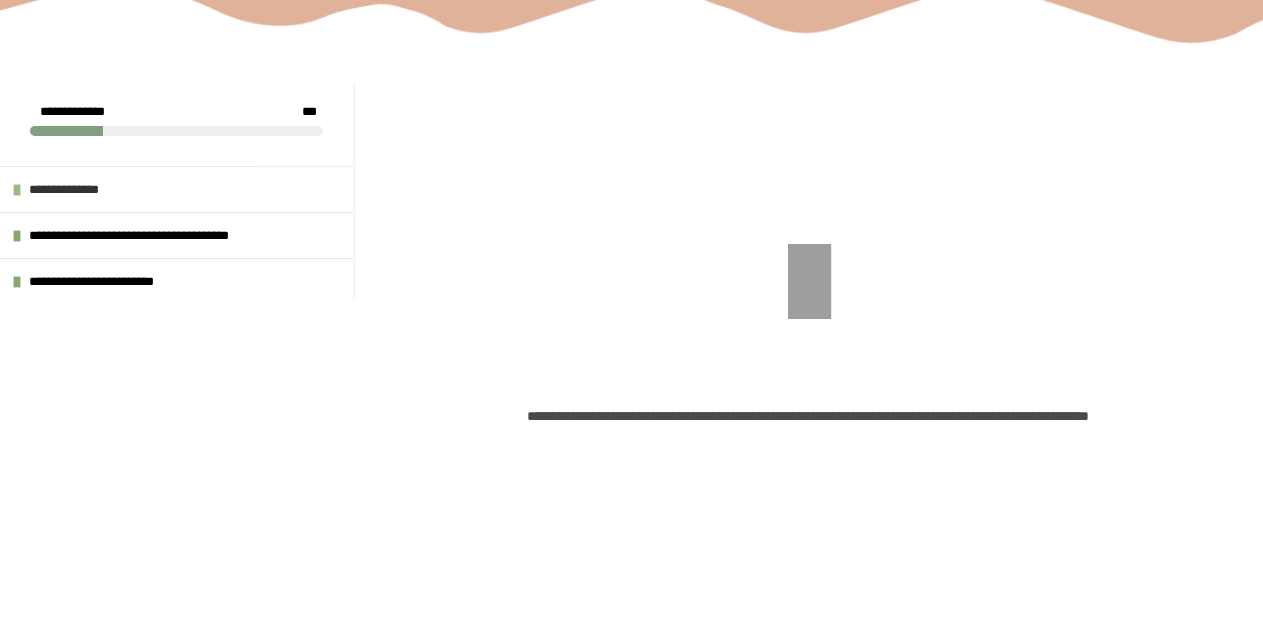 click on "**********" at bounding box center (82, 189) 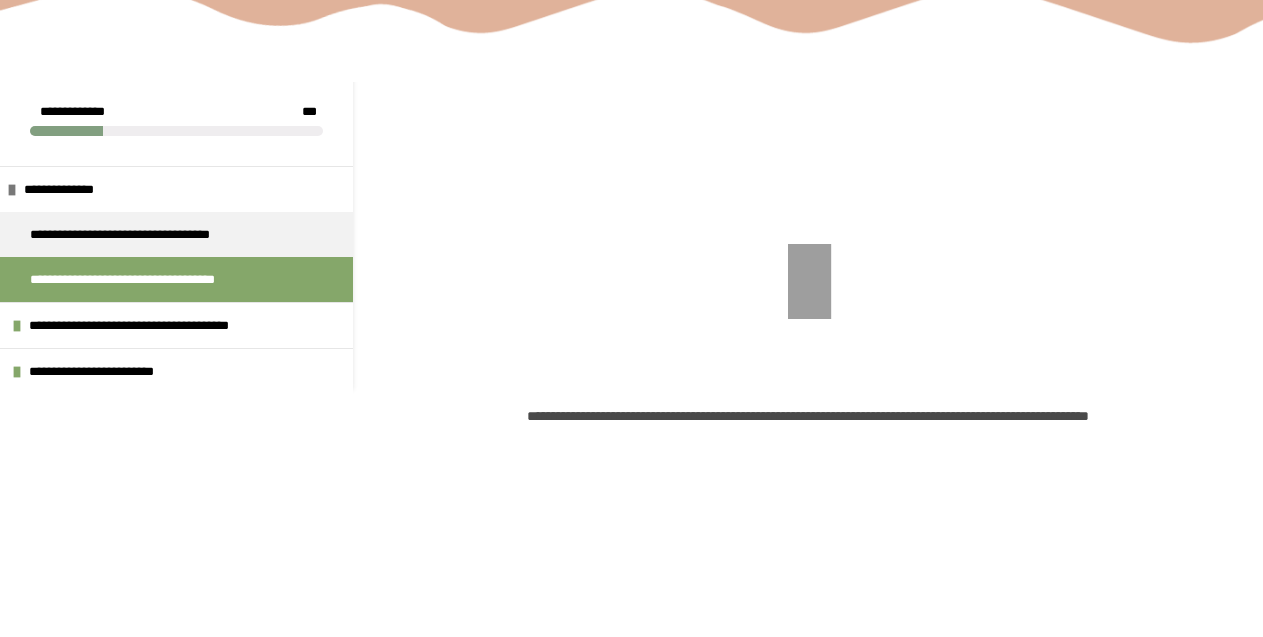 click on "**********" at bounding box center (158, 279) 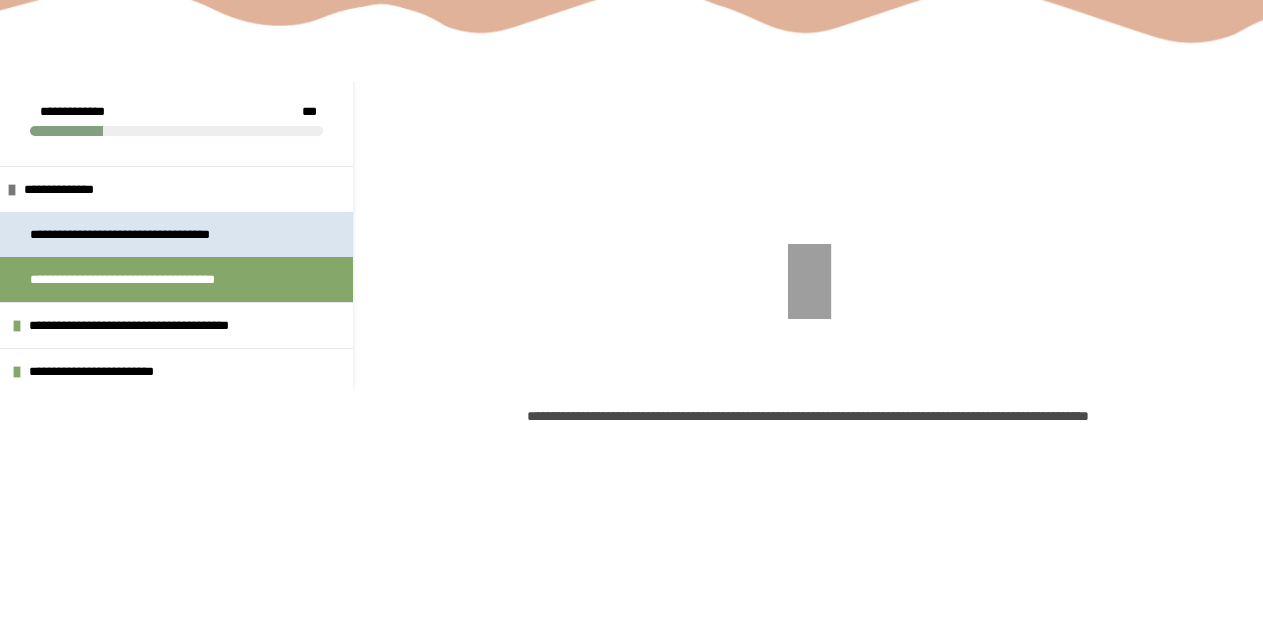 click on "**********" at bounding box center (148, 234) 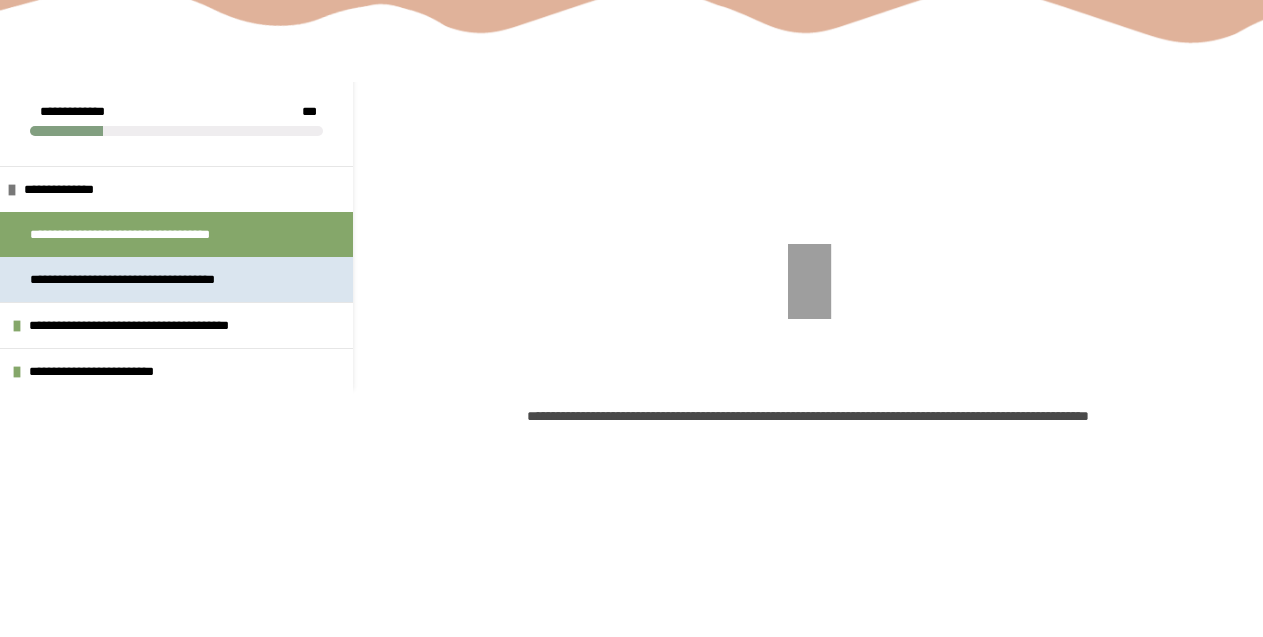 click on "**********" at bounding box center (158, 279) 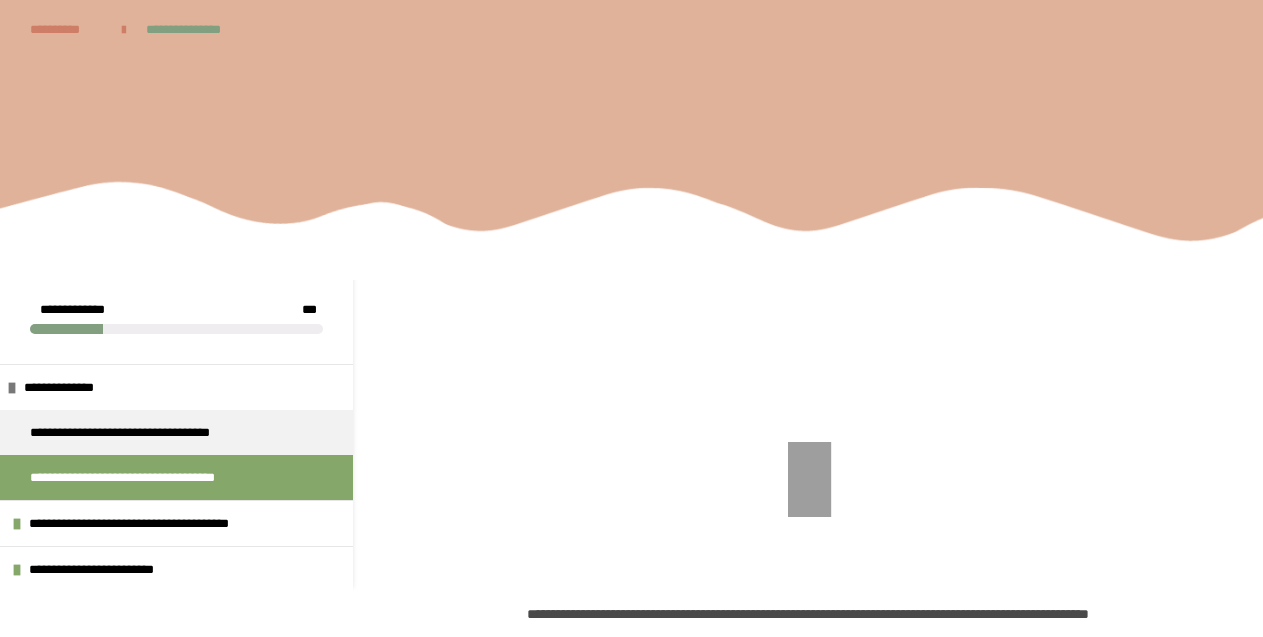 scroll, scrollTop: 0, scrollLeft: 0, axis: both 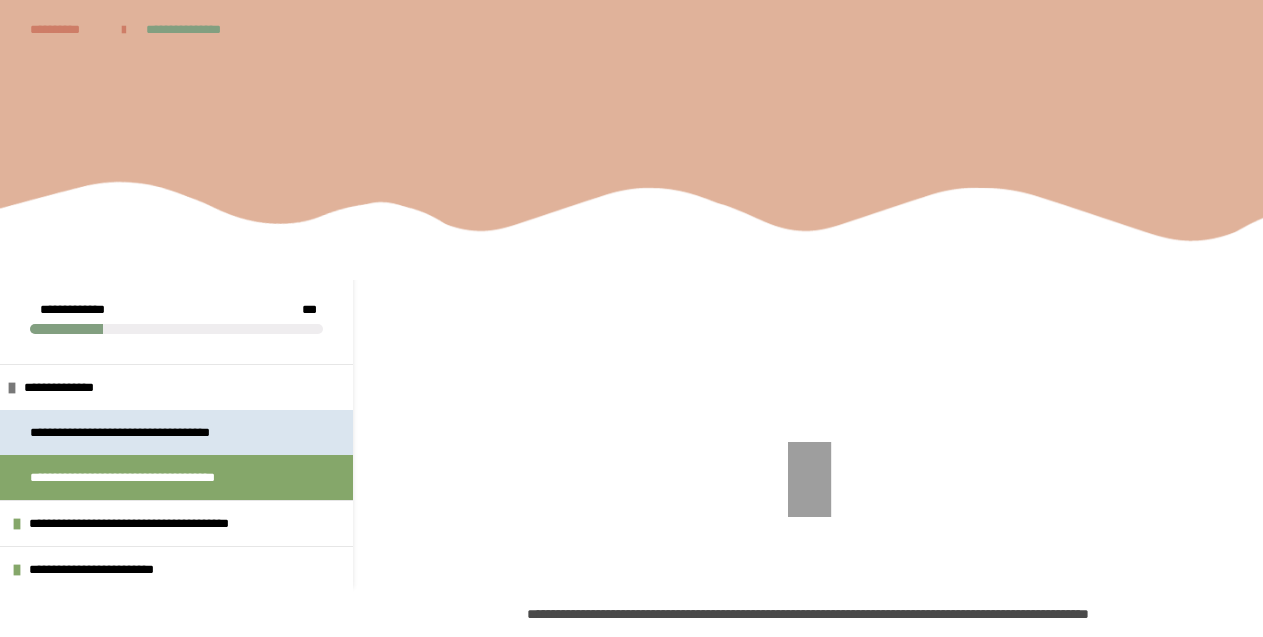 click on "**********" at bounding box center [148, 432] 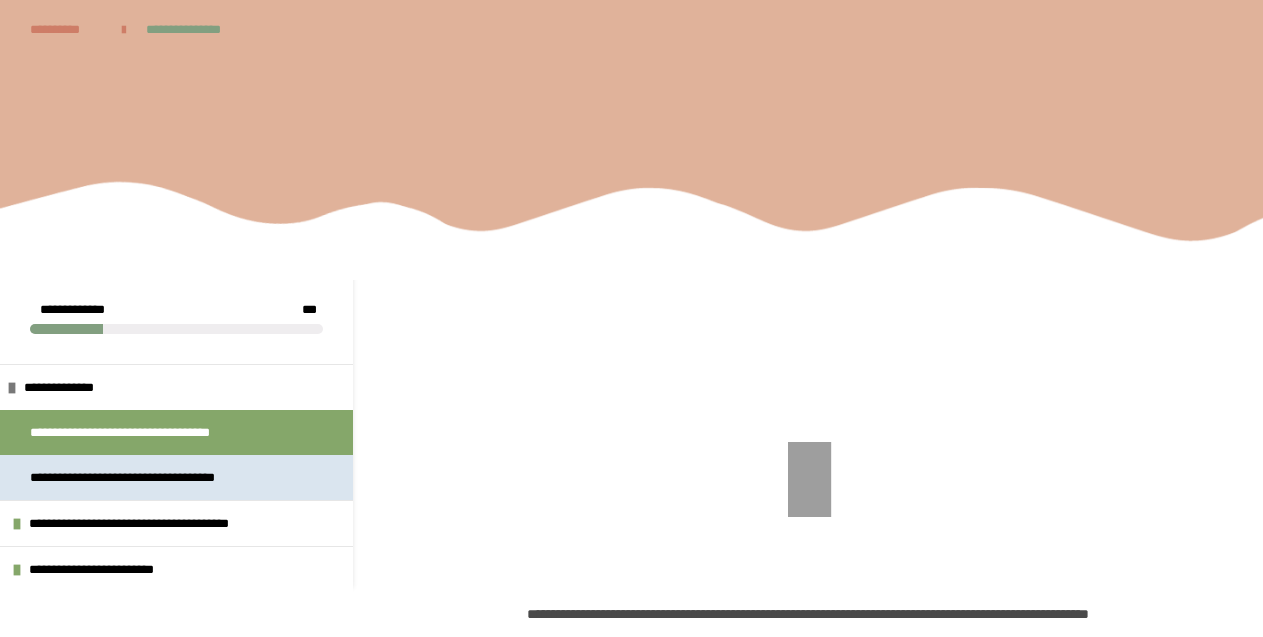 click on "**********" at bounding box center (158, 477) 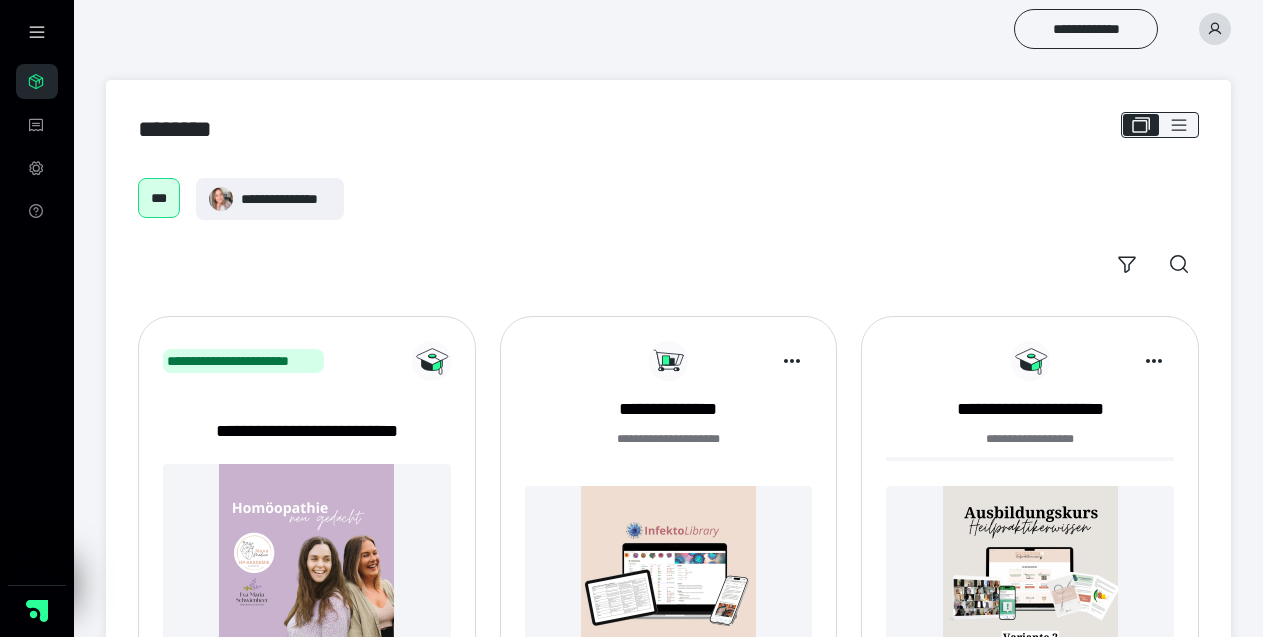 scroll, scrollTop: 0, scrollLeft: 0, axis: both 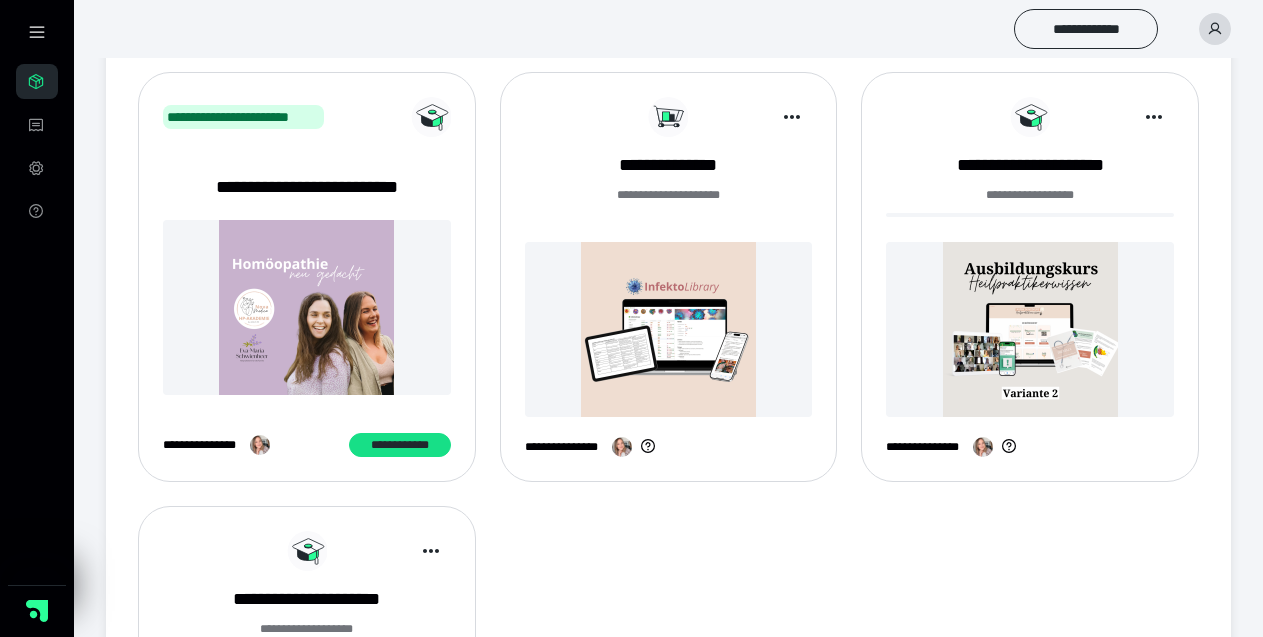click at bounding box center (1030, 329) 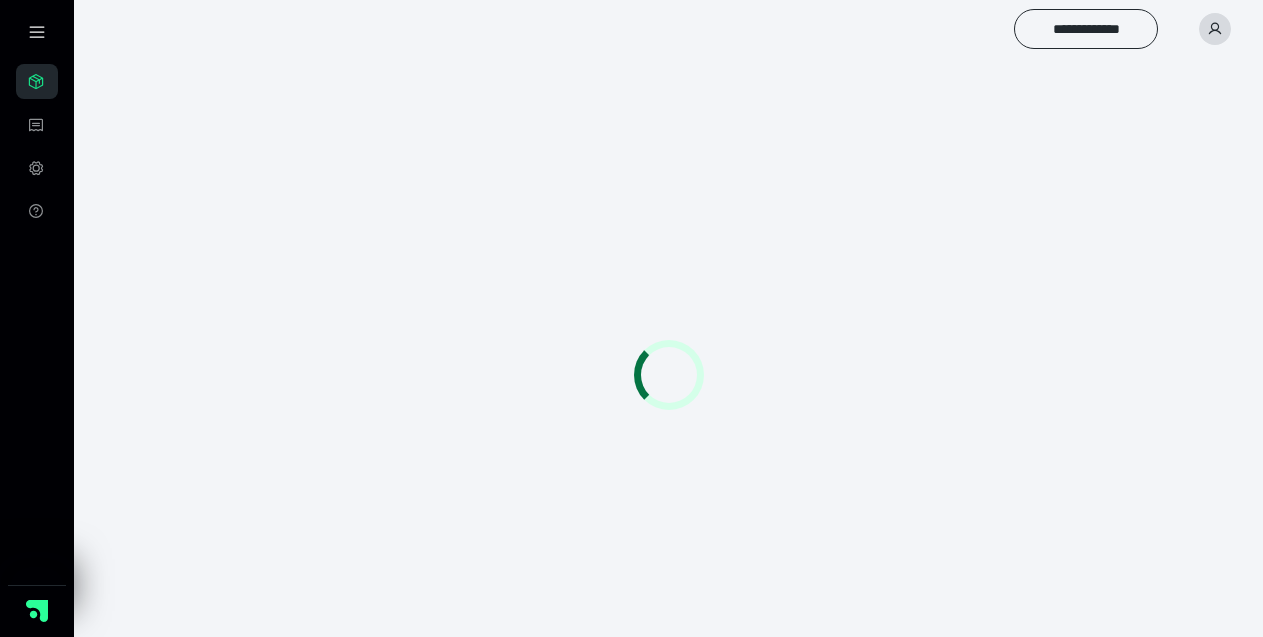 scroll, scrollTop: 0, scrollLeft: 0, axis: both 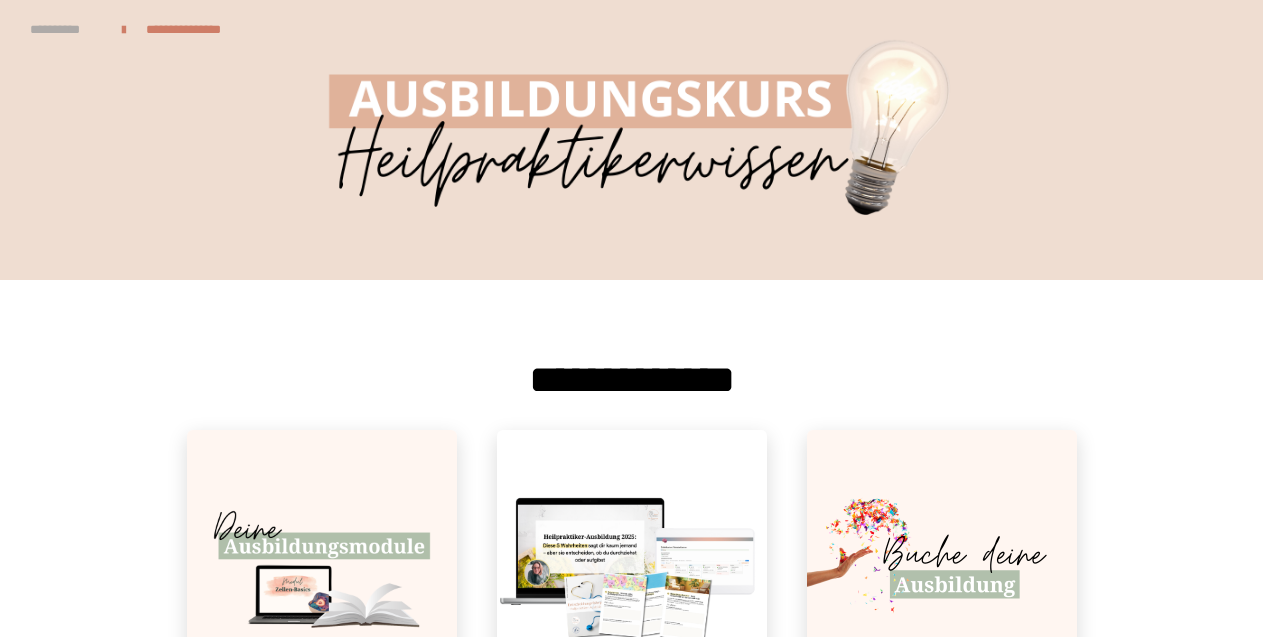 click on "**********" at bounding box center (66, 29) 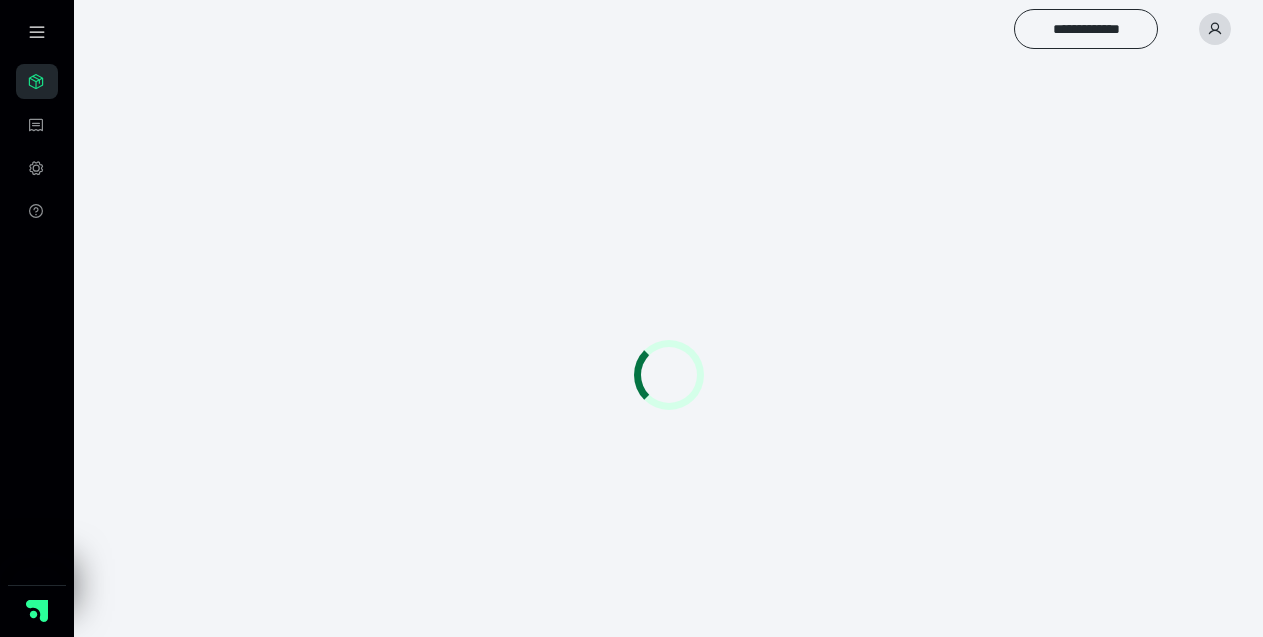 scroll, scrollTop: 0, scrollLeft: 0, axis: both 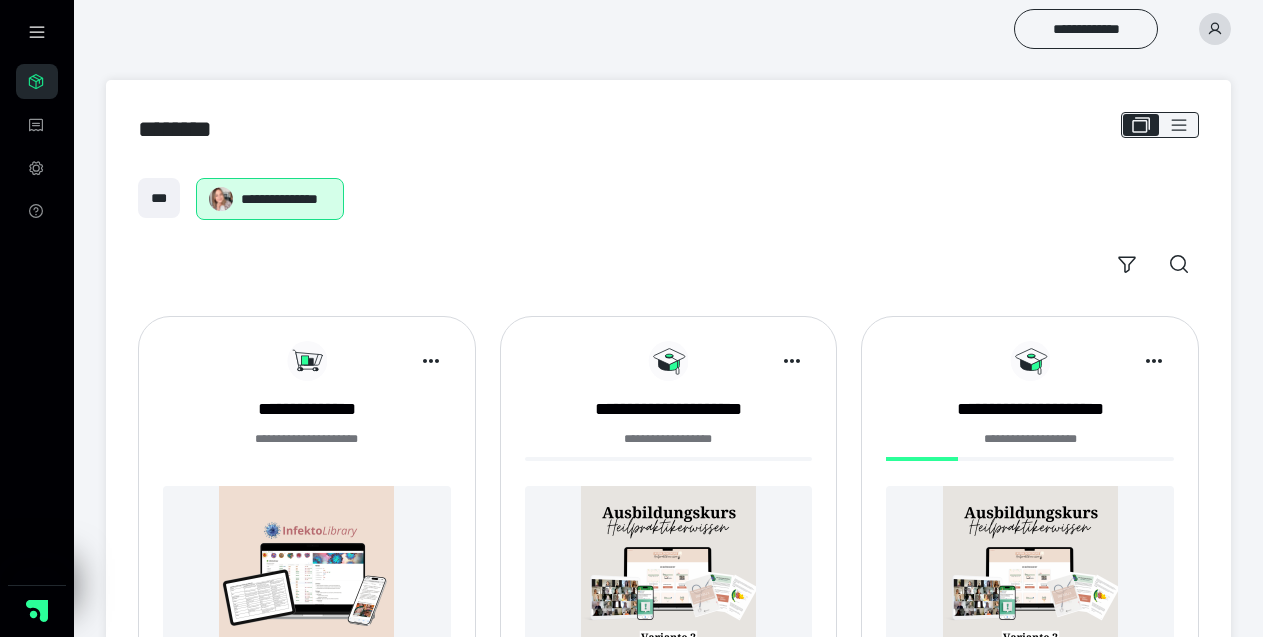 click 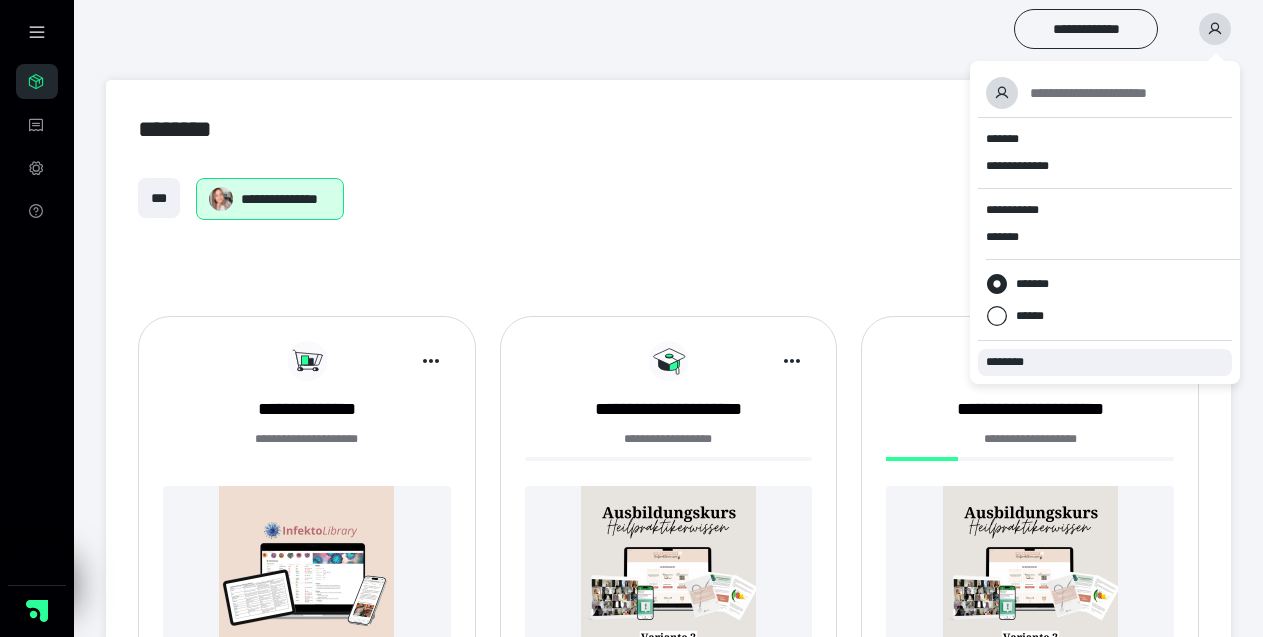 click on "********" at bounding box center (1105, 362) 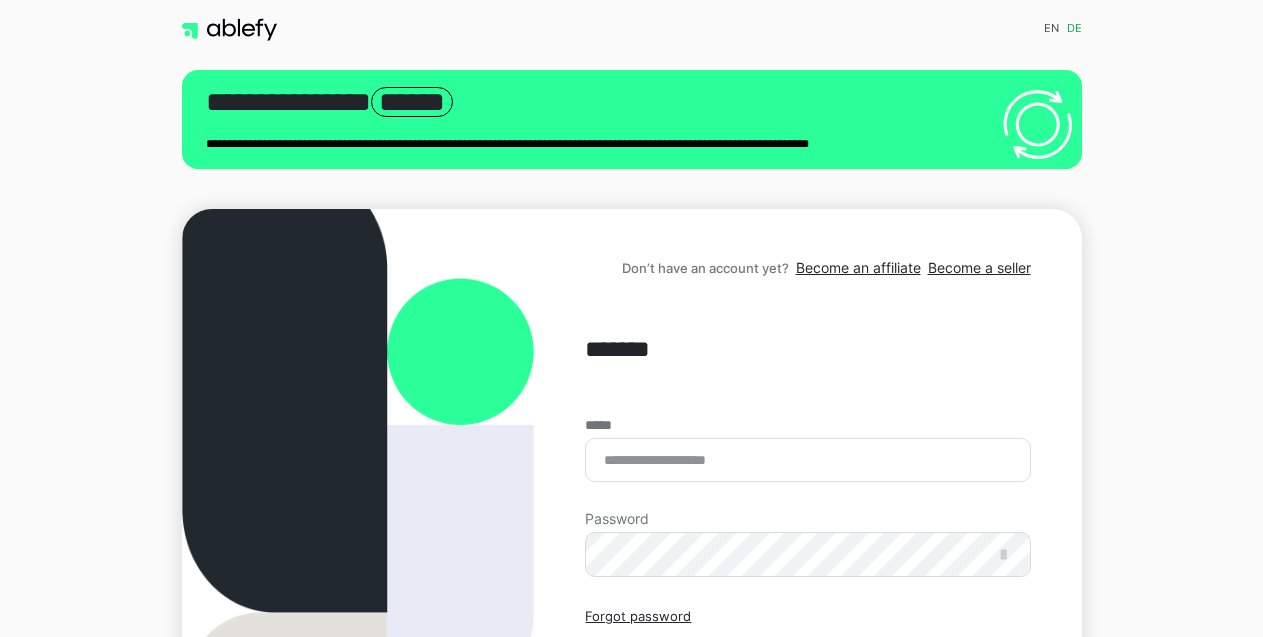 scroll, scrollTop: 0, scrollLeft: 0, axis: both 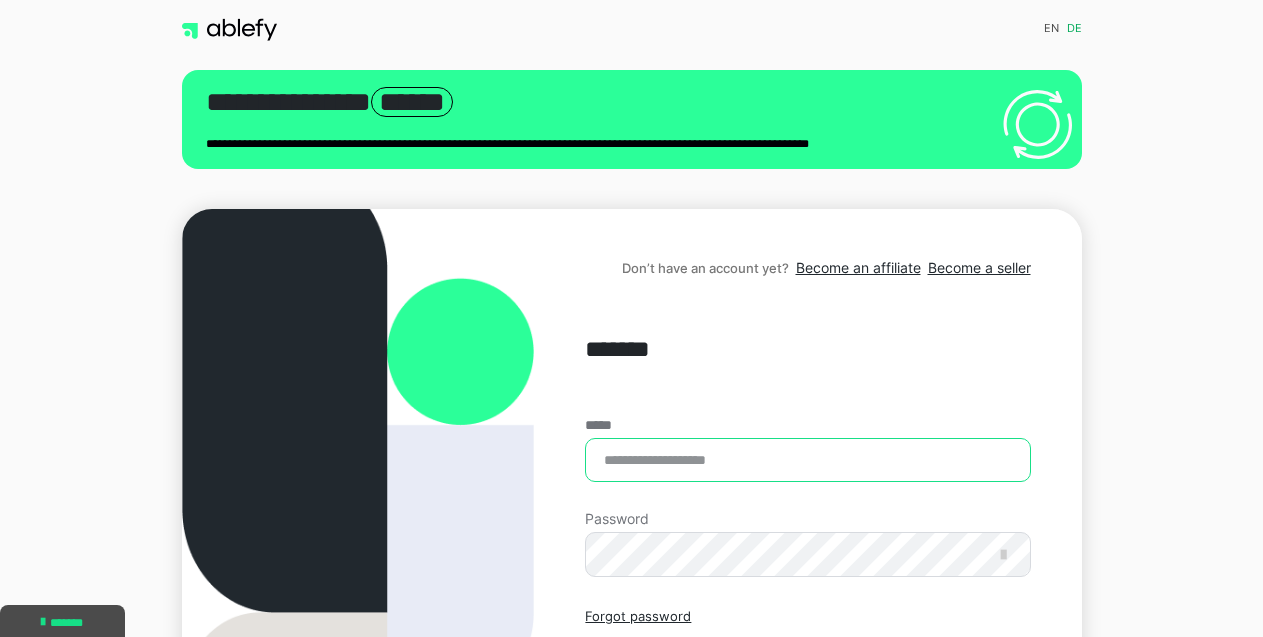 click on "*****" at bounding box center (807, 460) 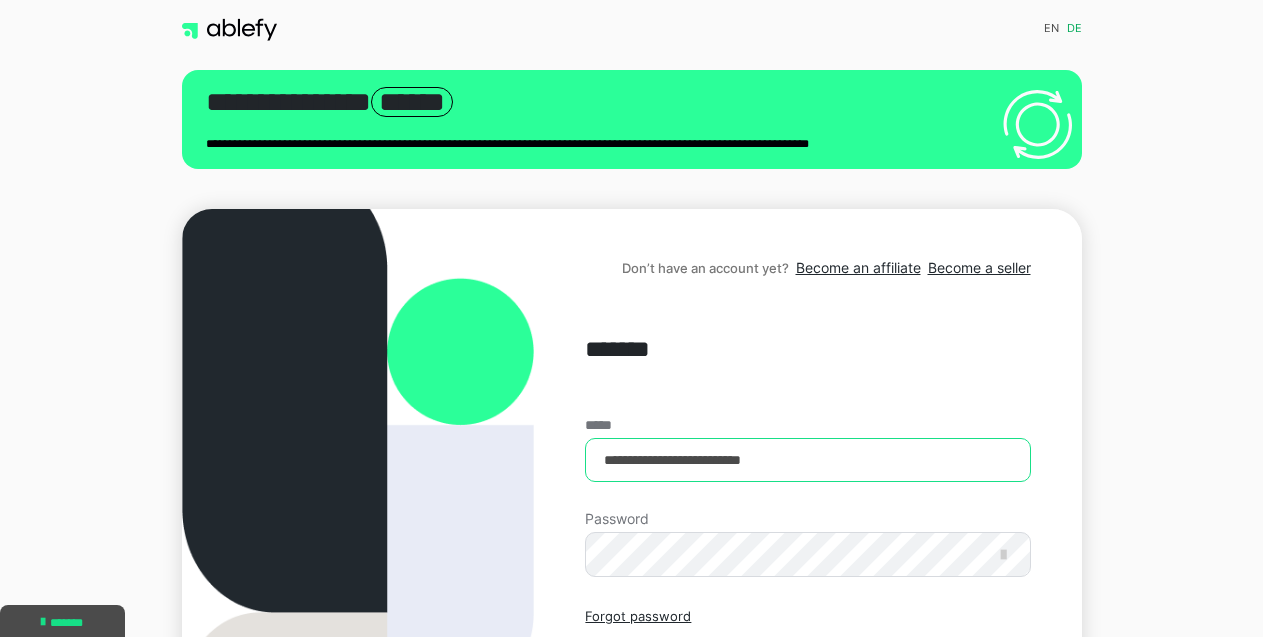 type on "**********" 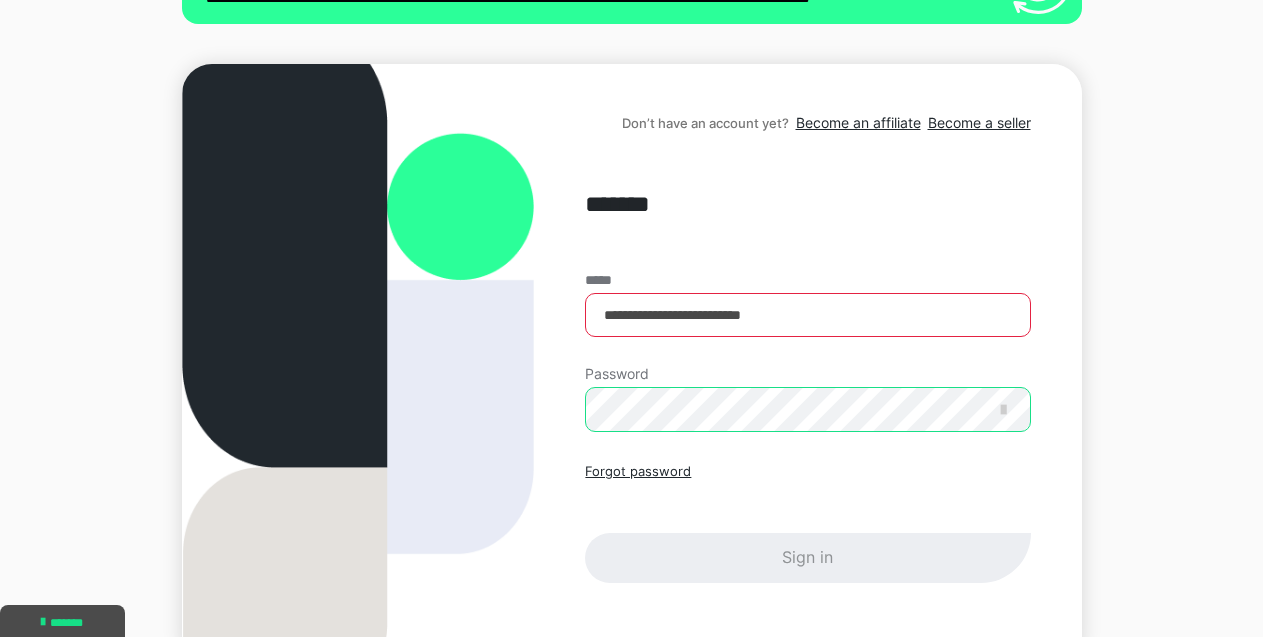 scroll, scrollTop: 145, scrollLeft: 0, axis: vertical 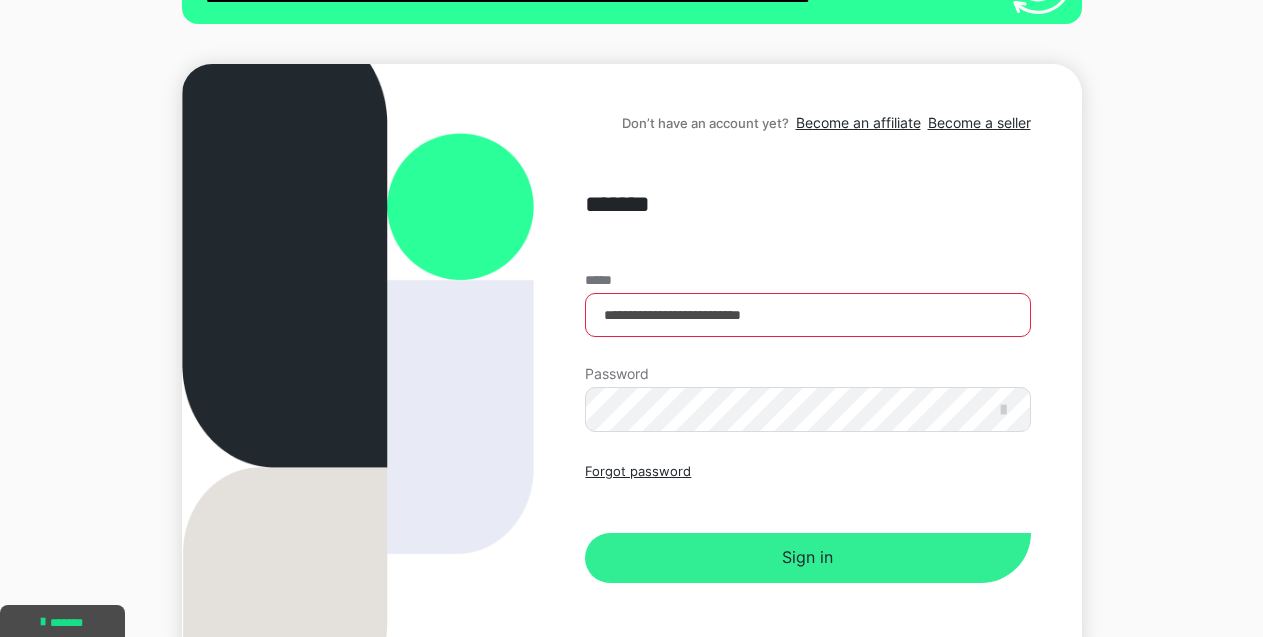 click on "Sign in" at bounding box center [807, 558] 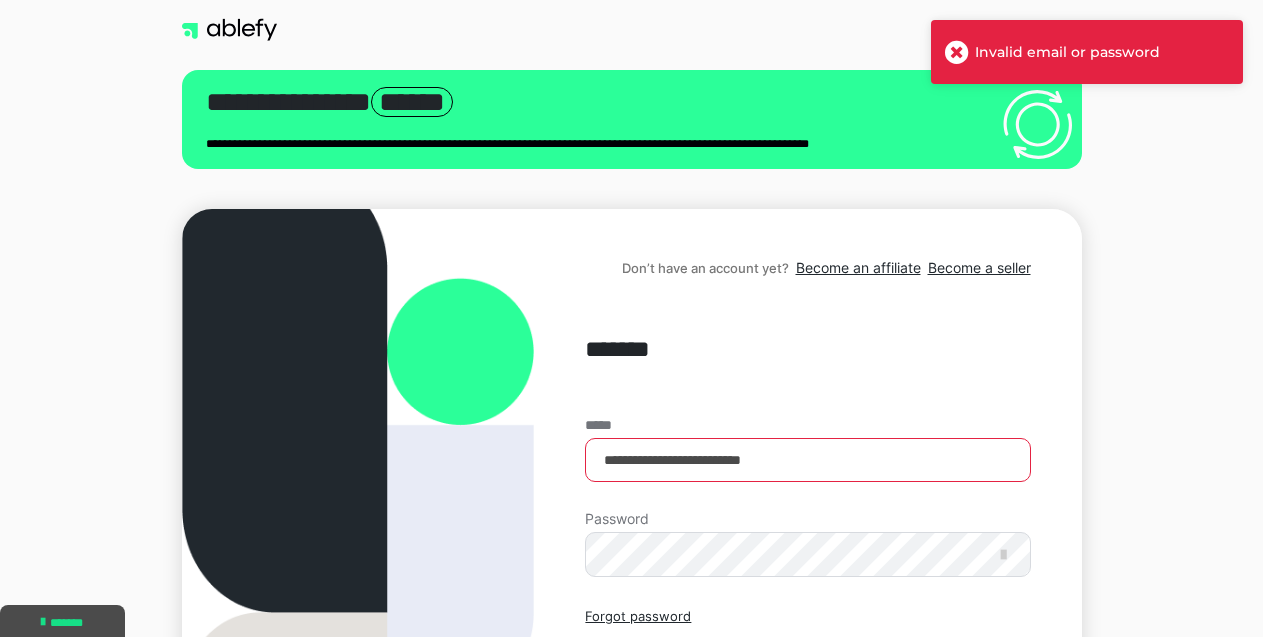 scroll, scrollTop: 0, scrollLeft: 0, axis: both 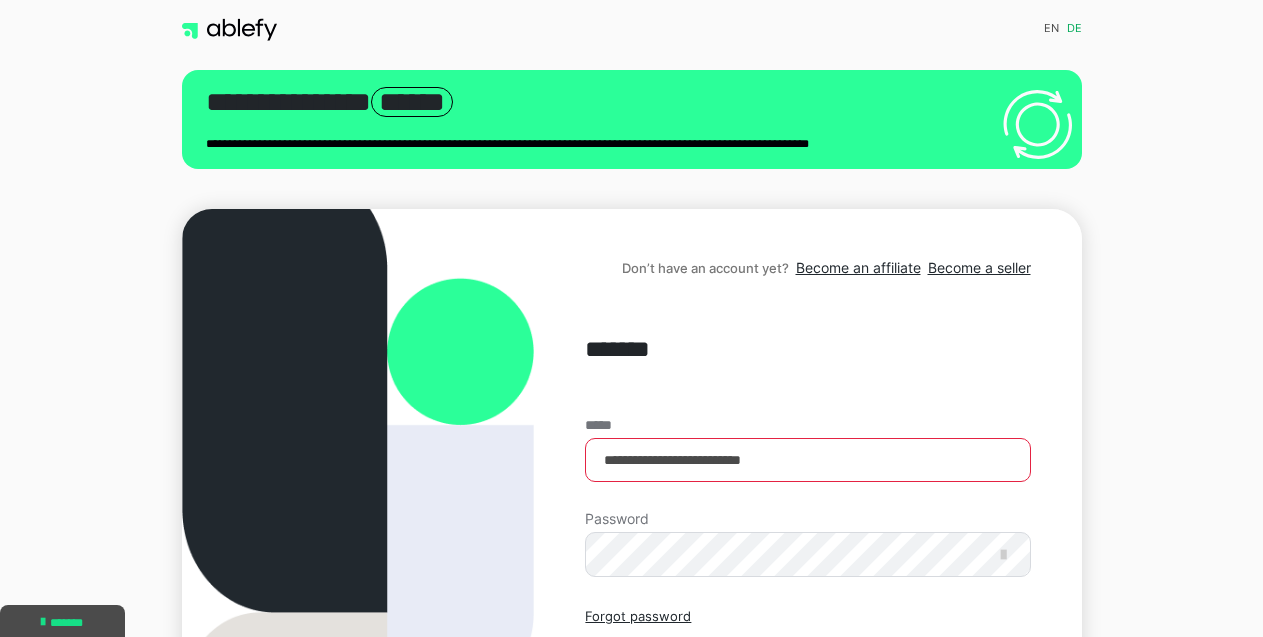 click on "Don’t have an account yet?" at bounding box center [705, 268] 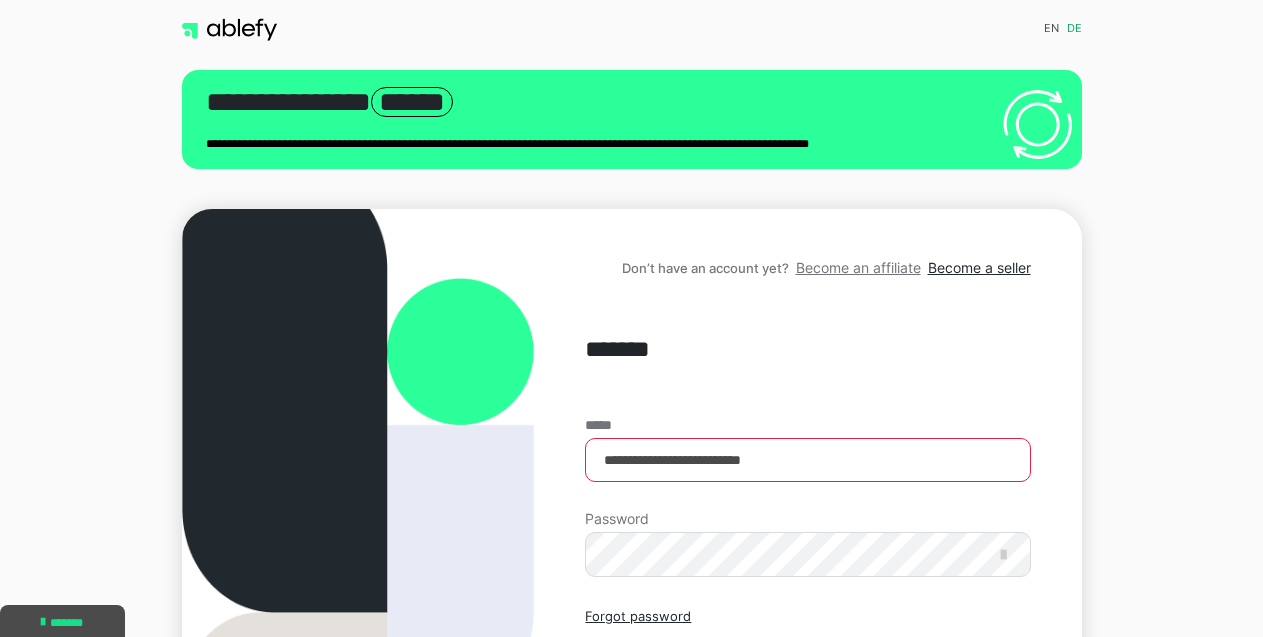 click on "Become an affiliate" at bounding box center [858, 267] 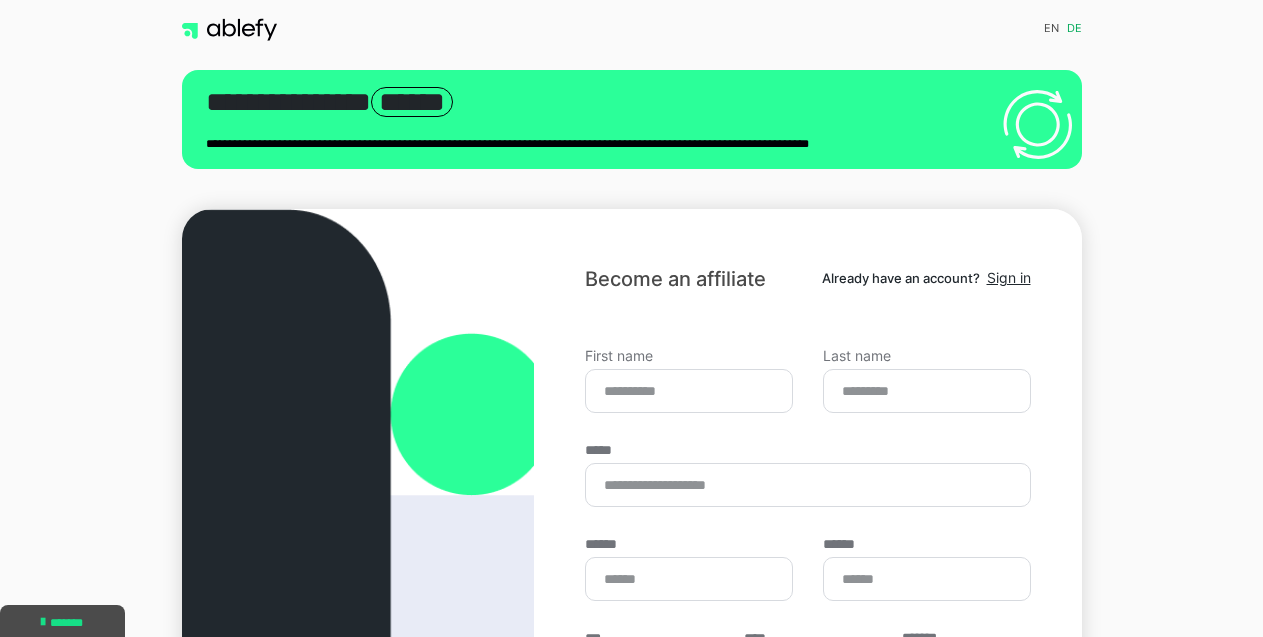 scroll, scrollTop: 0, scrollLeft: 0, axis: both 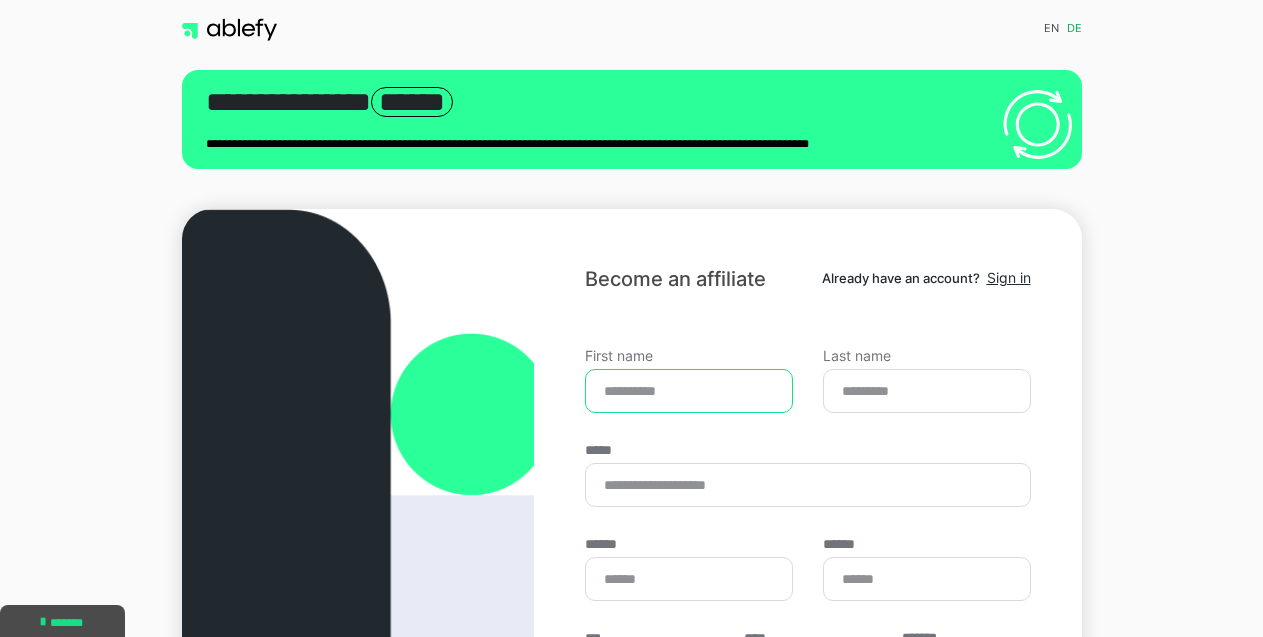 click on "First name" at bounding box center [689, 391] 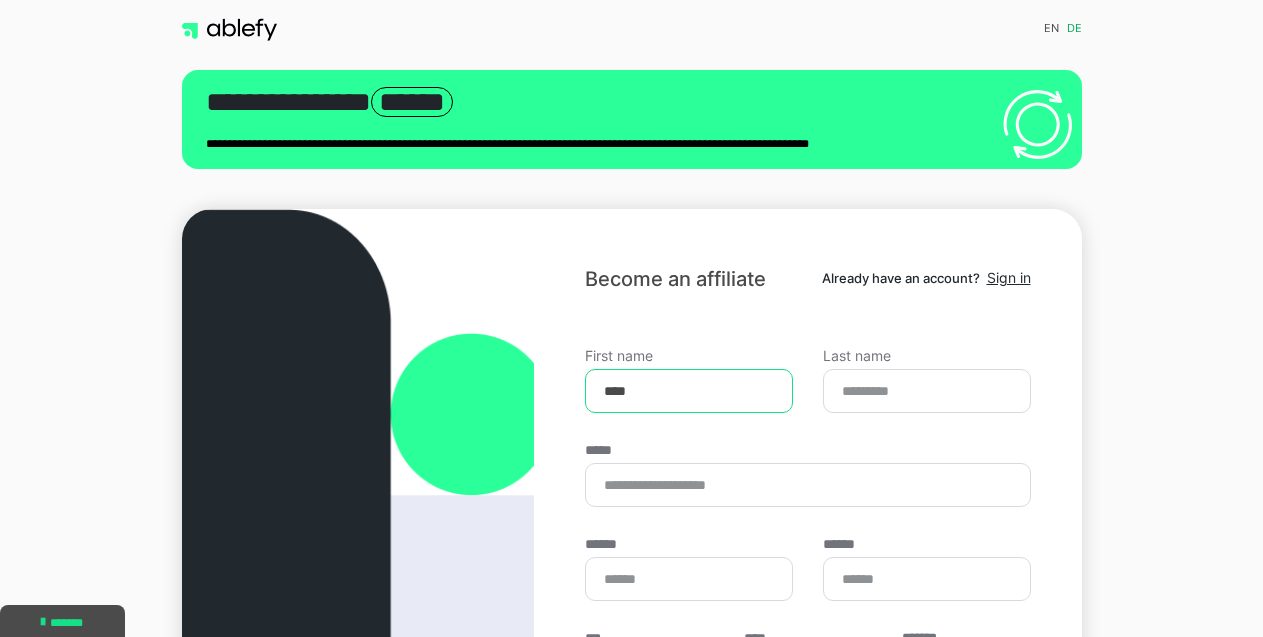type on "****" 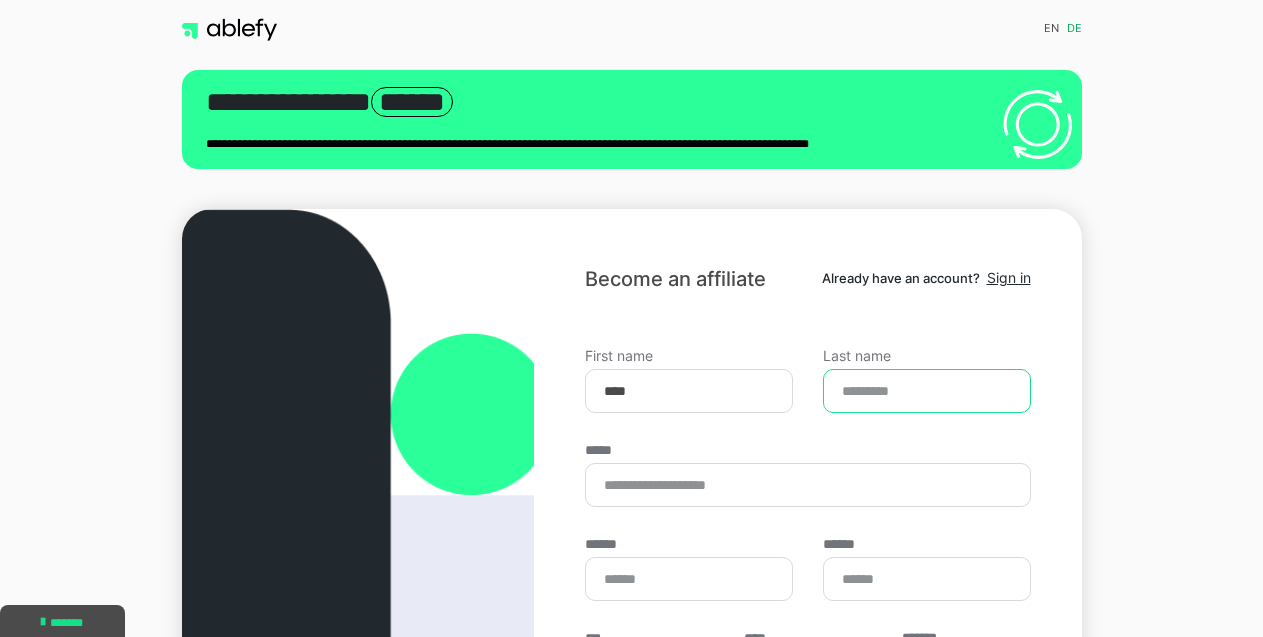 click on "Last name" at bounding box center [927, 391] 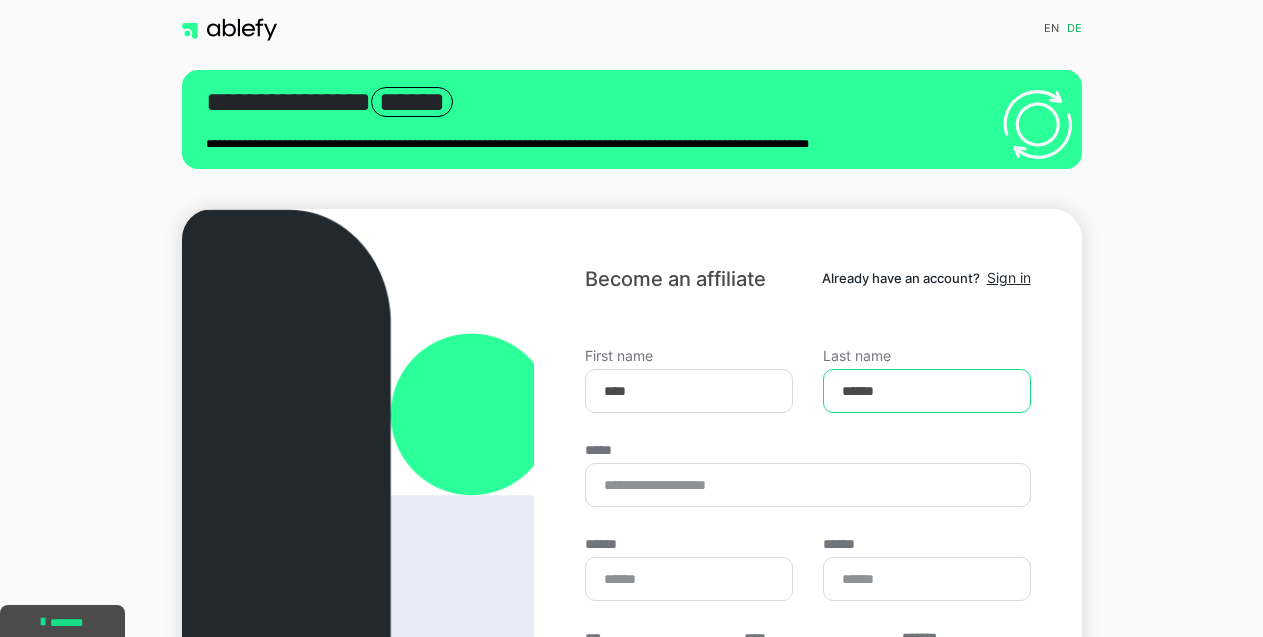 type on "******" 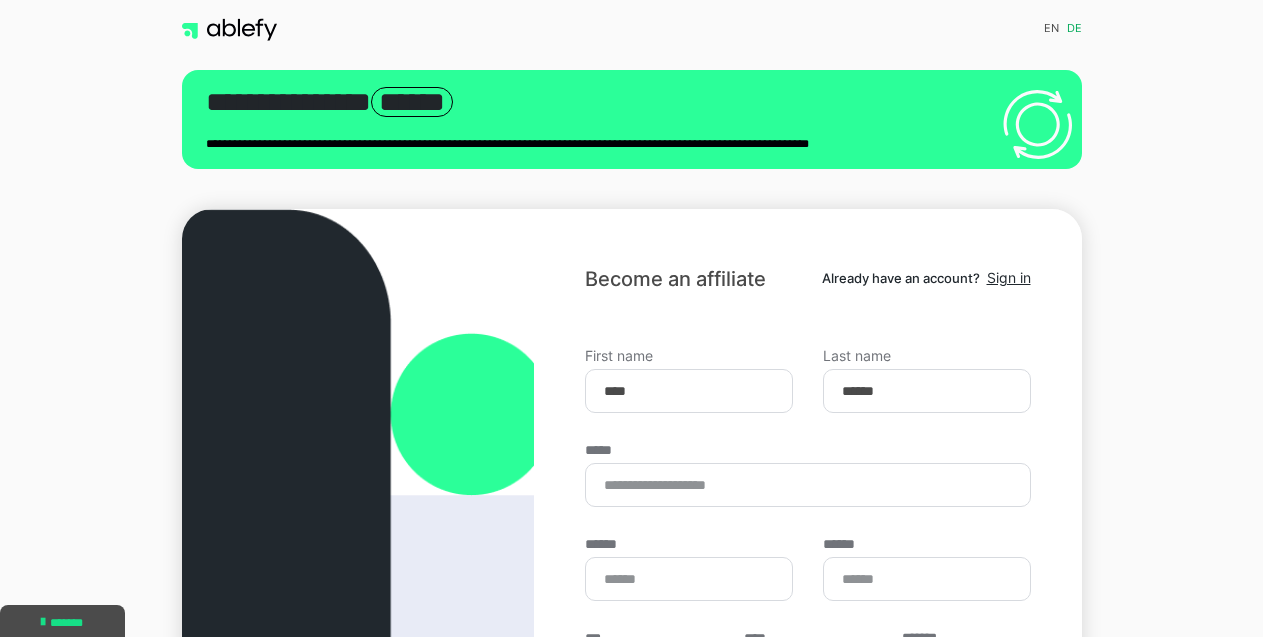 click on "First name **** Last name ****** ***** ****** ****** *** **** ******* ******* Password By clicking “Create account” you agree with ablefy’s  Terms and Conditions  and  Privacy Policy. Continue" at bounding box center [807, 634] 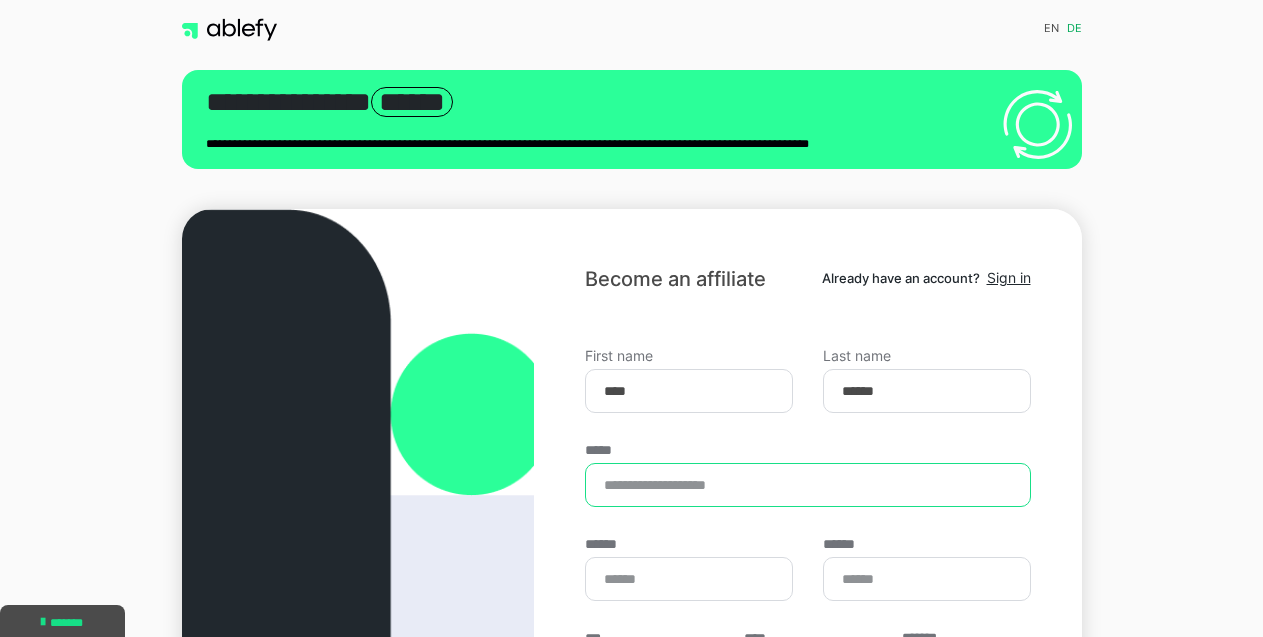 click on "*****" at bounding box center (807, 485) 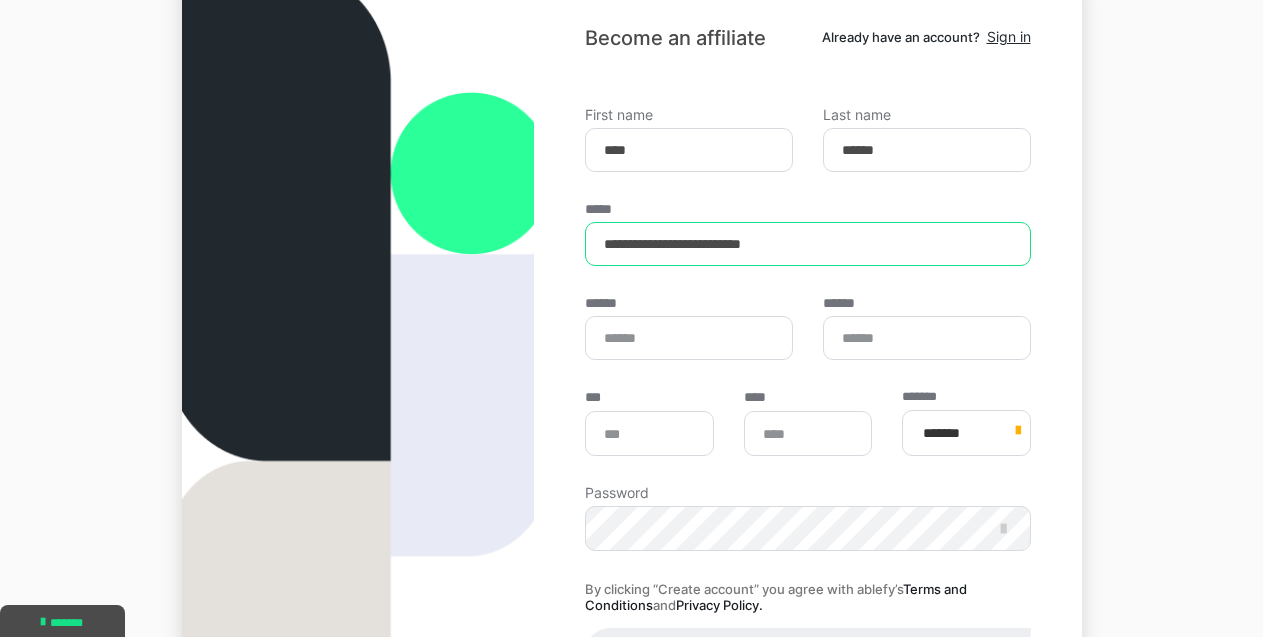 scroll, scrollTop: 245, scrollLeft: 0, axis: vertical 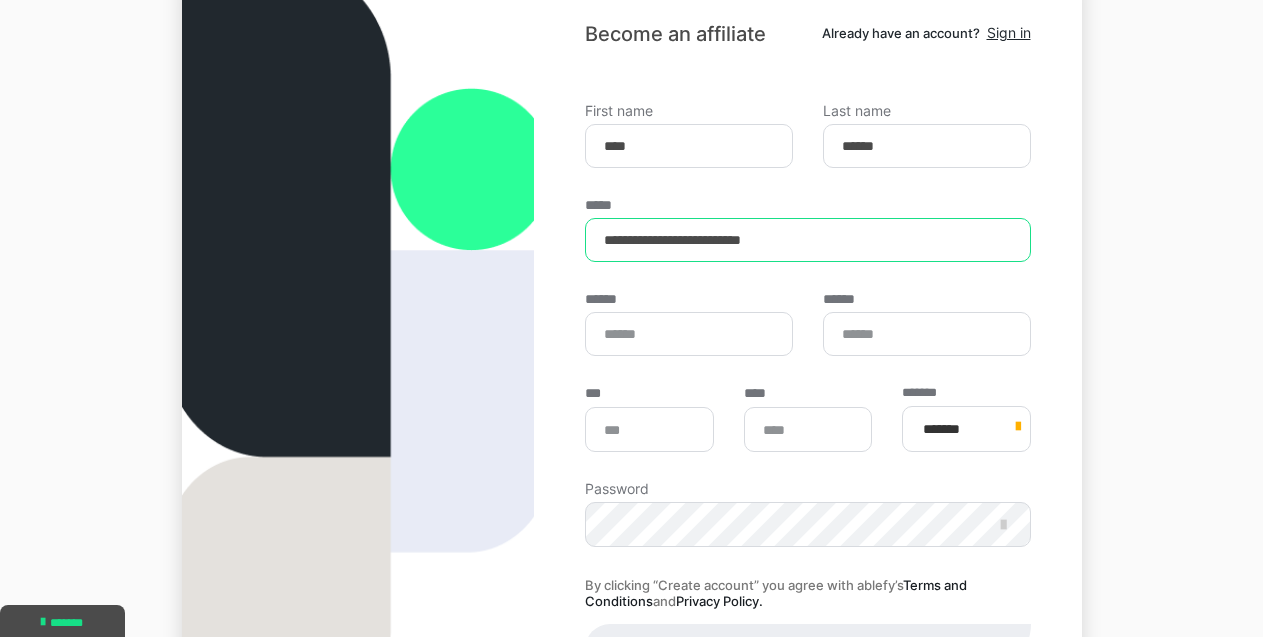 type on "**********" 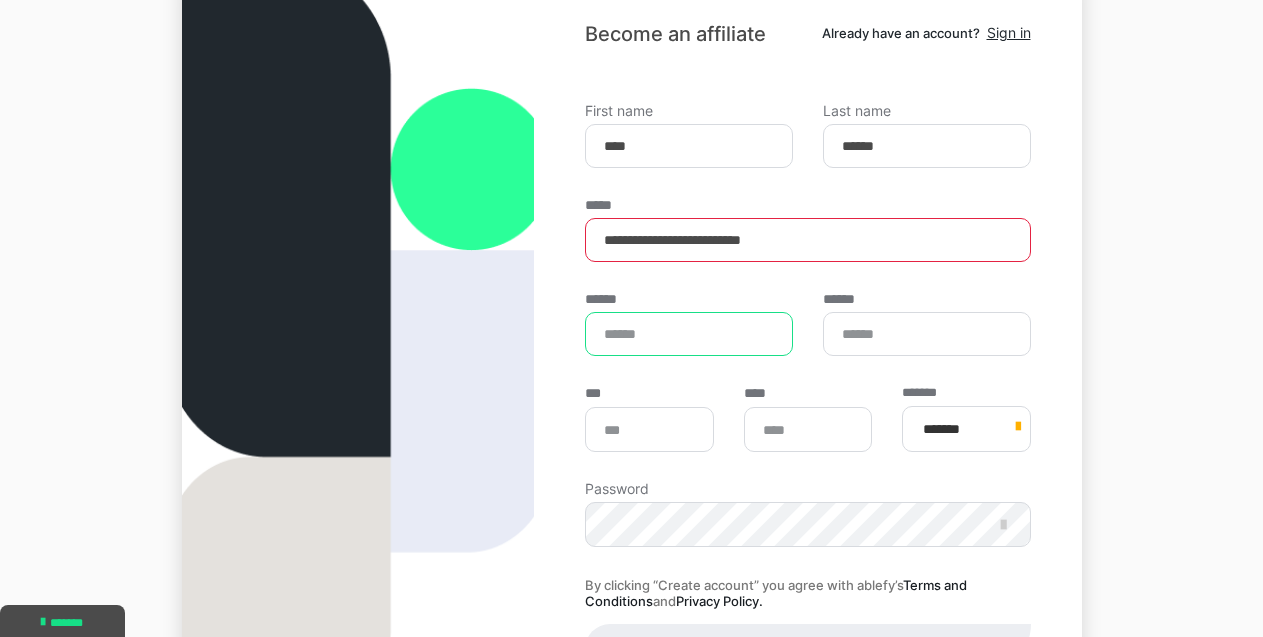 click on "******" at bounding box center [689, 334] 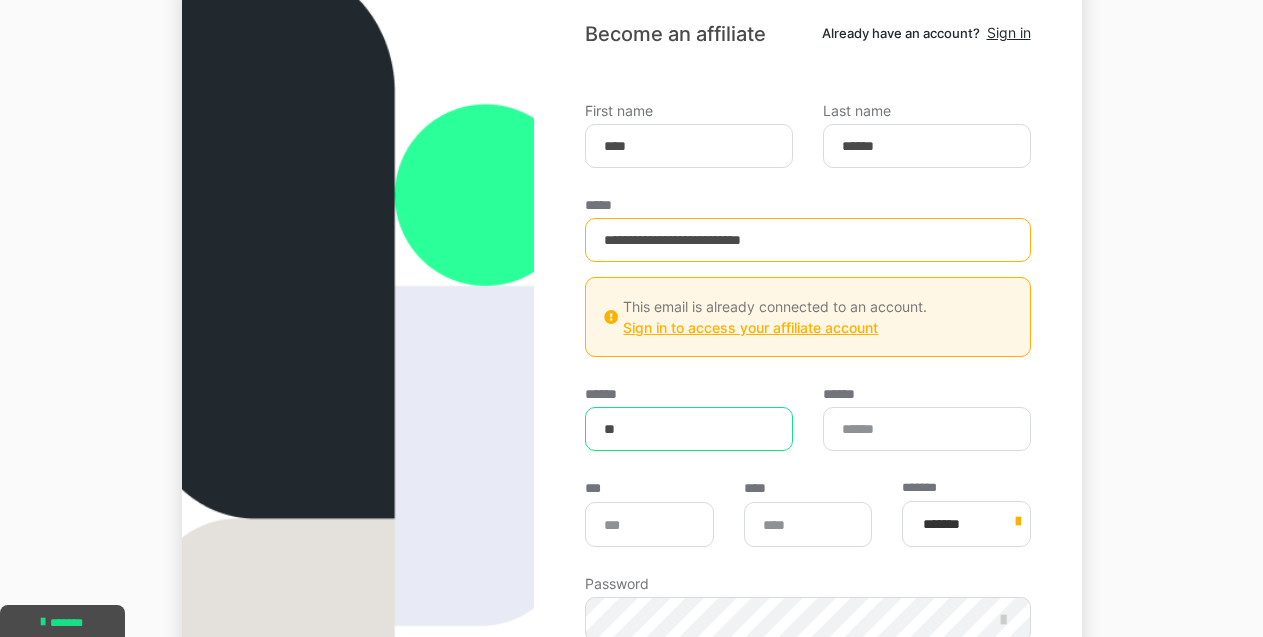 type on "**" 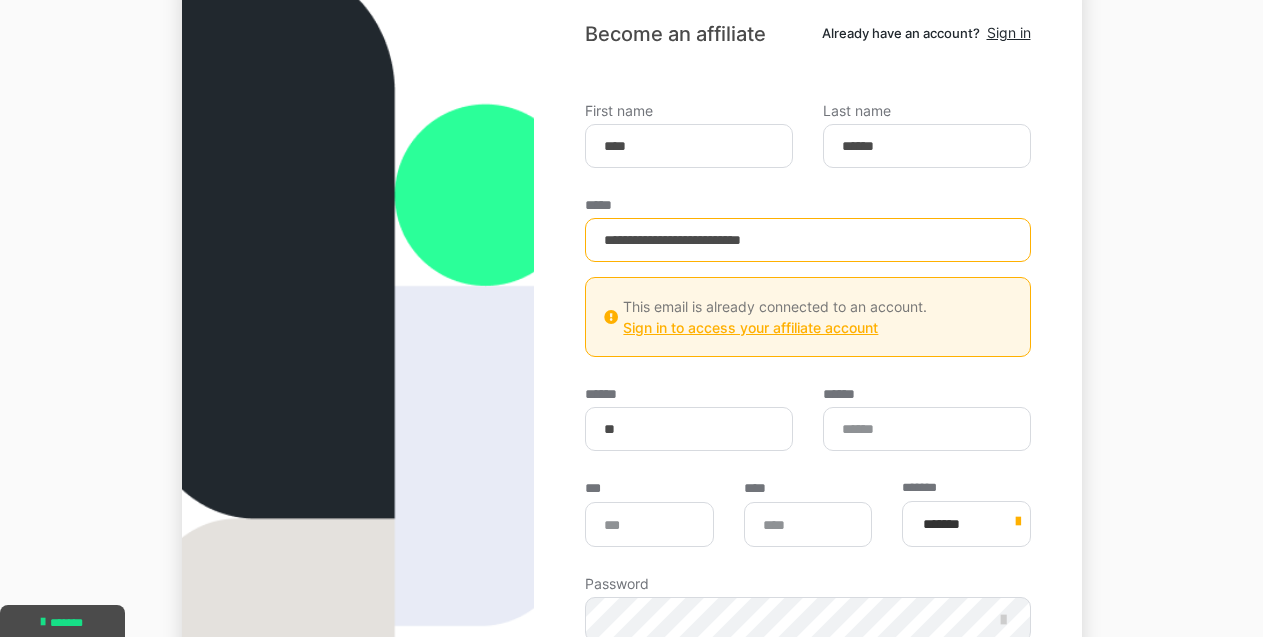 click on "Sign in to access your affiliate account" at bounding box center [750, 327] 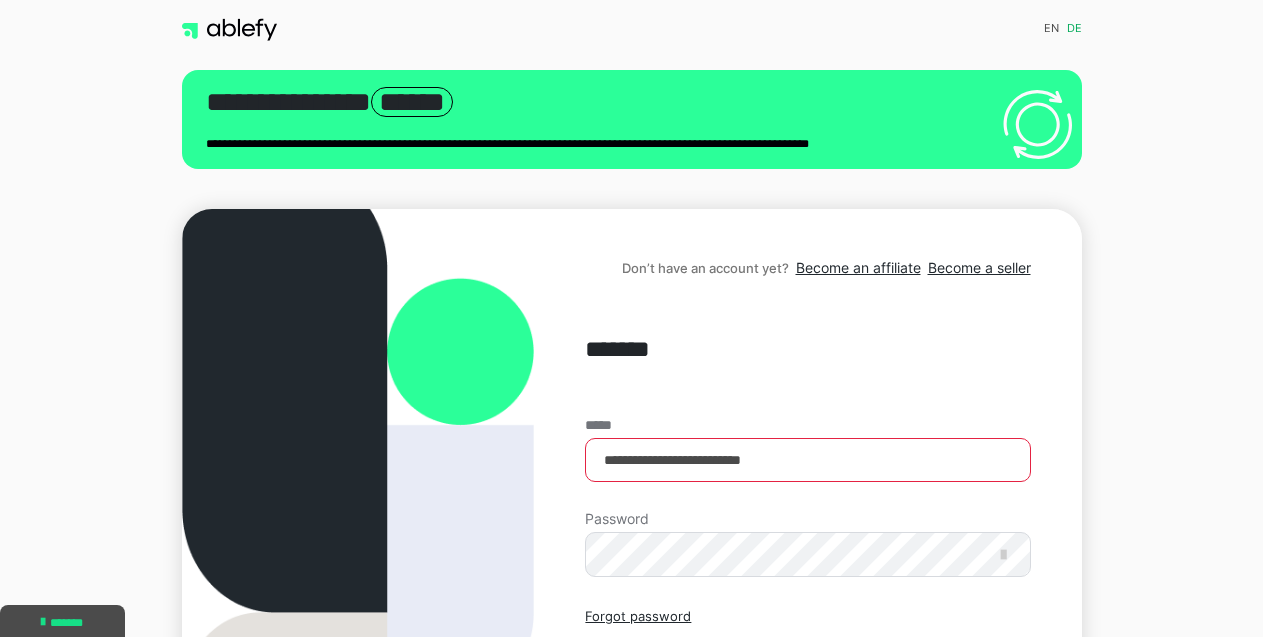 scroll, scrollTop: 0, scrollLeft: 0, axis: both 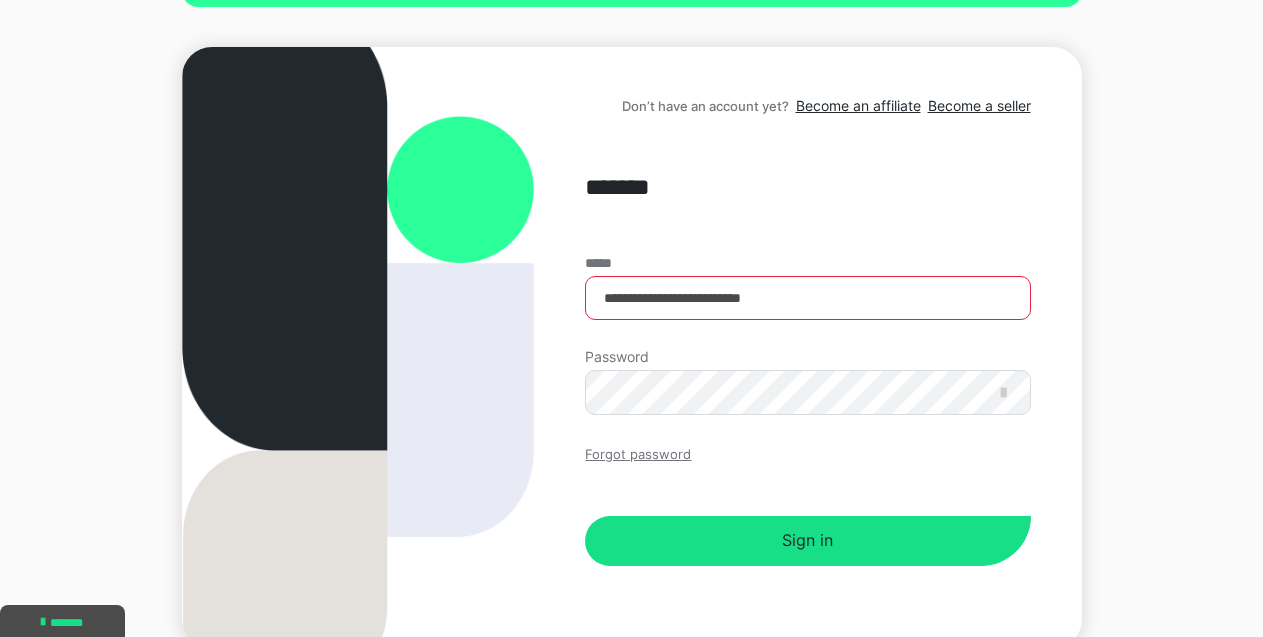 click on "Forgot password" at bounding box center [638, 455] 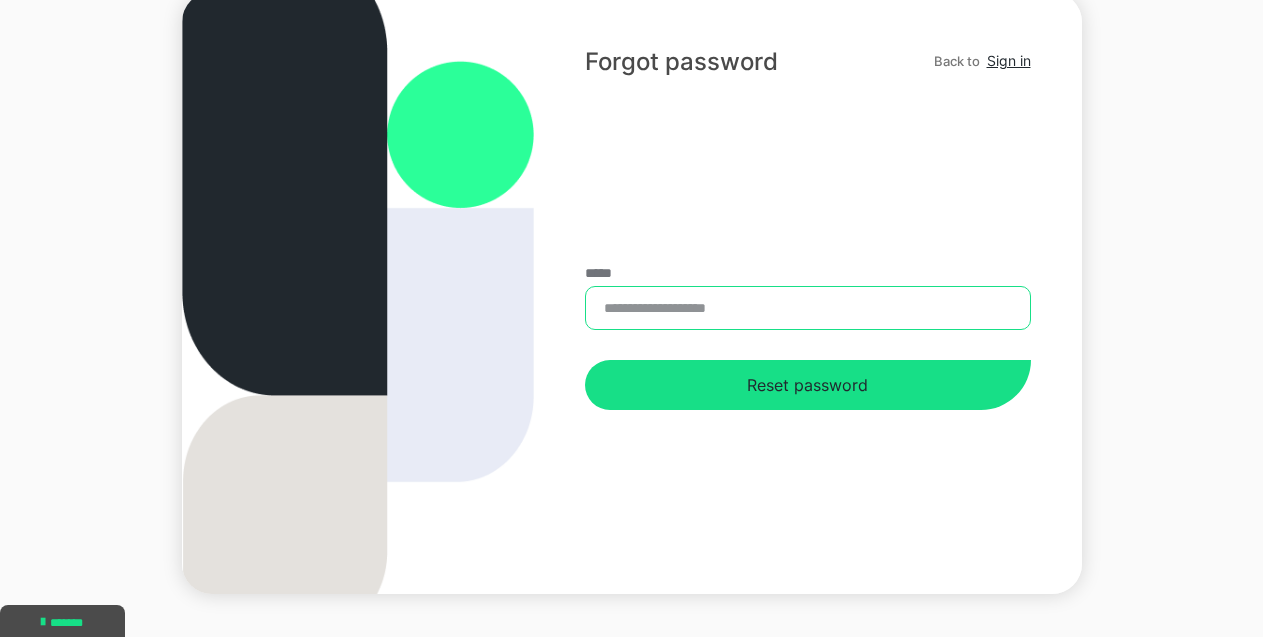 click on "*****" at bounding box center (807, 308) 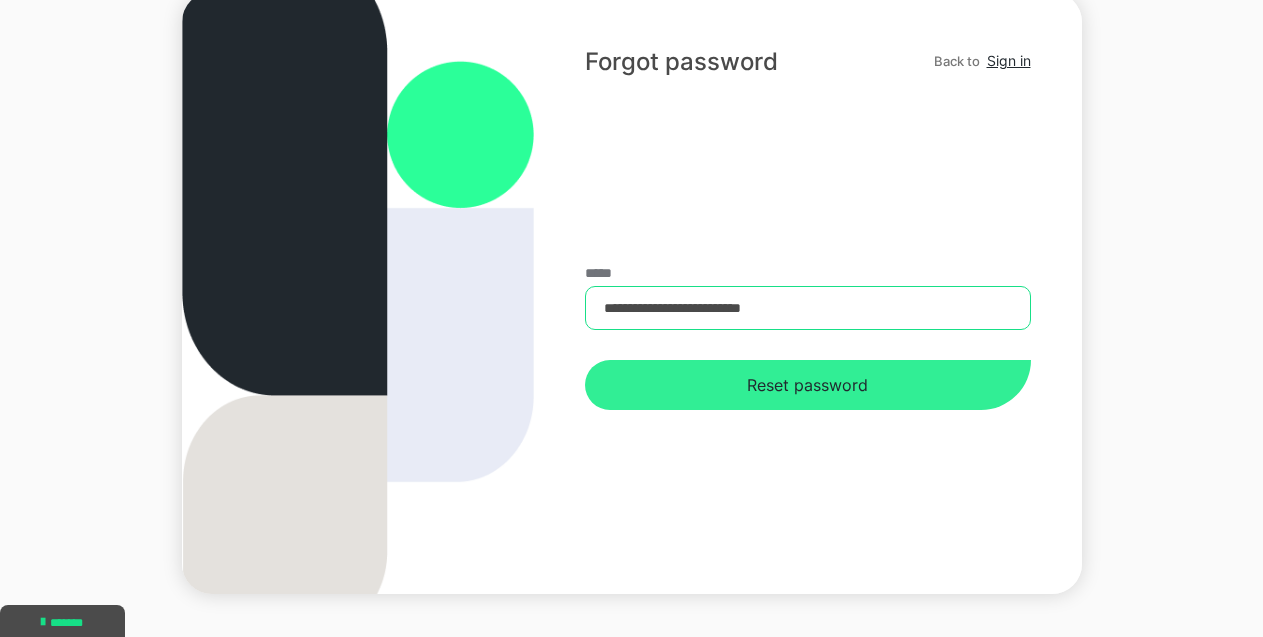 type on "**********" 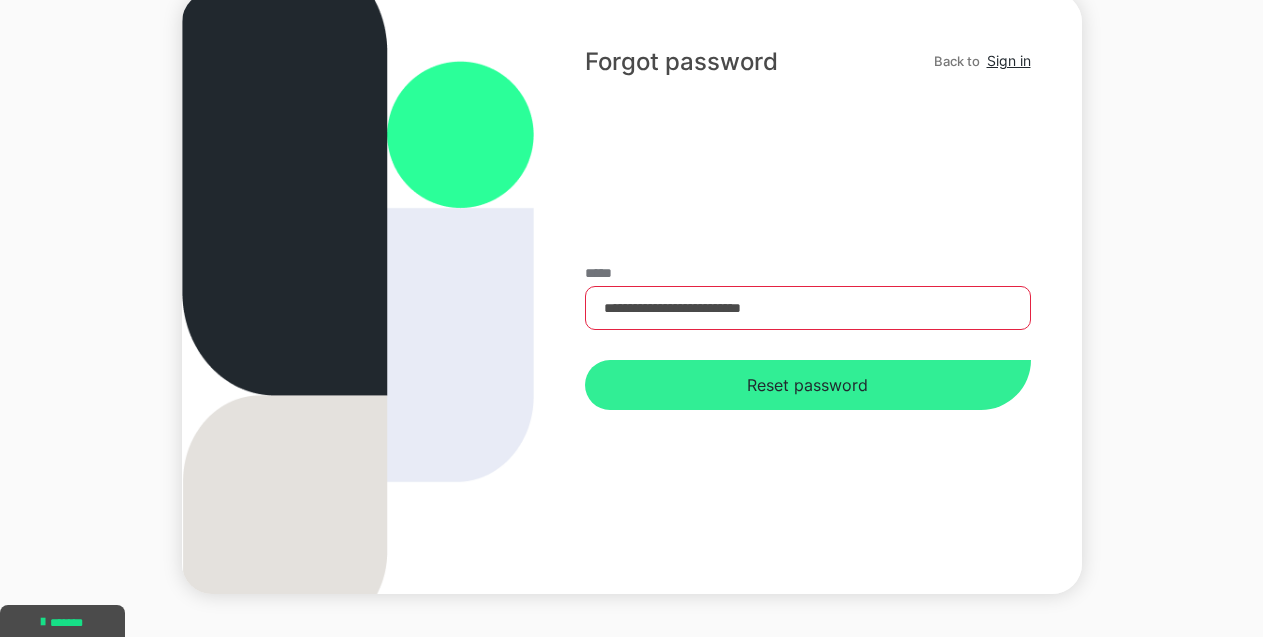click on "Reset password" at bounding box center (807, 385) 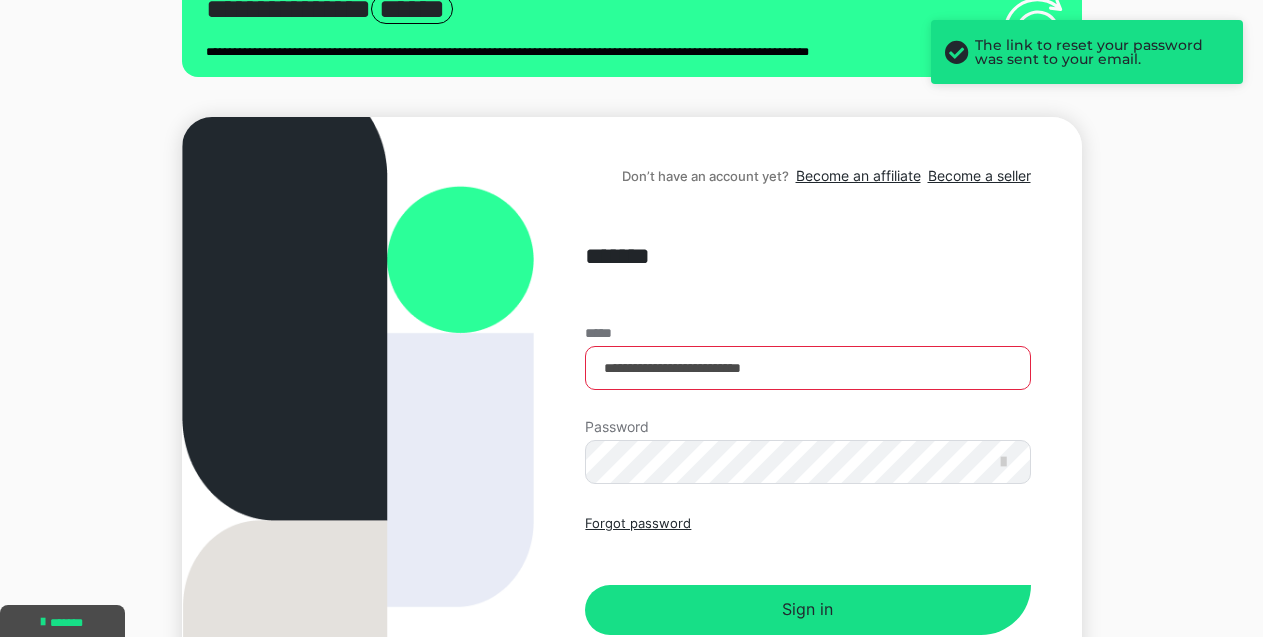 scroll, scrollTop: 0, scrollLeft: 0, axis: both 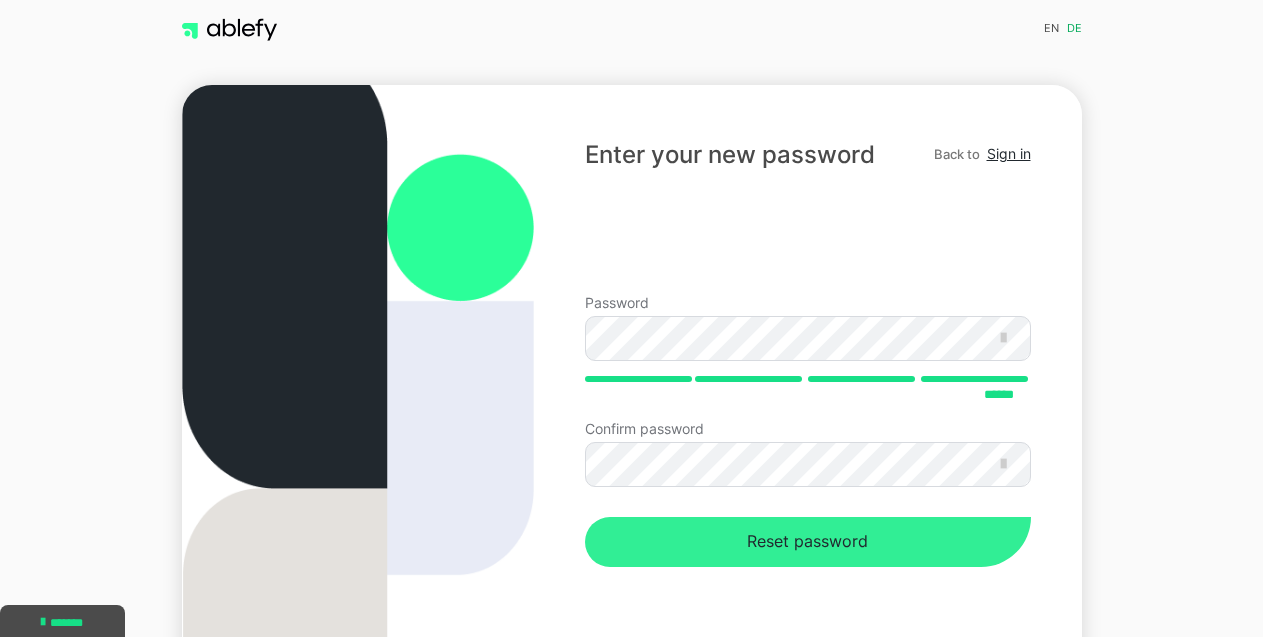 click on "Reset password" at bounding box center [807, 542] 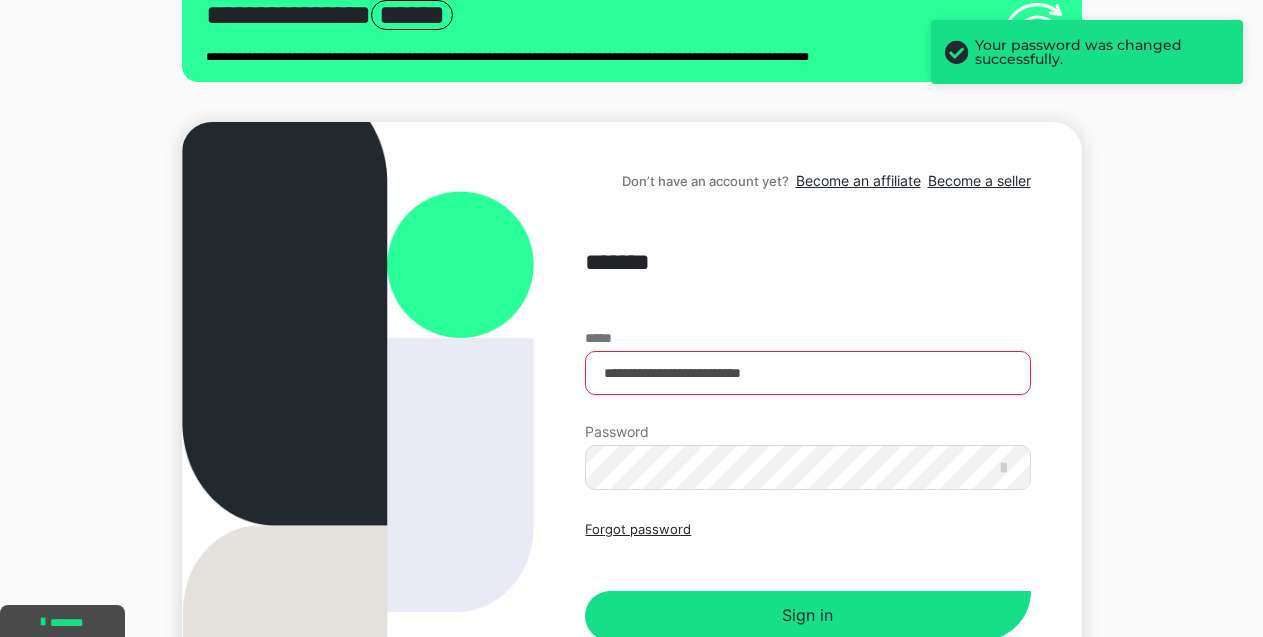 scroll, scrollTop: 88, scrollLeft: 0, axis: vertical 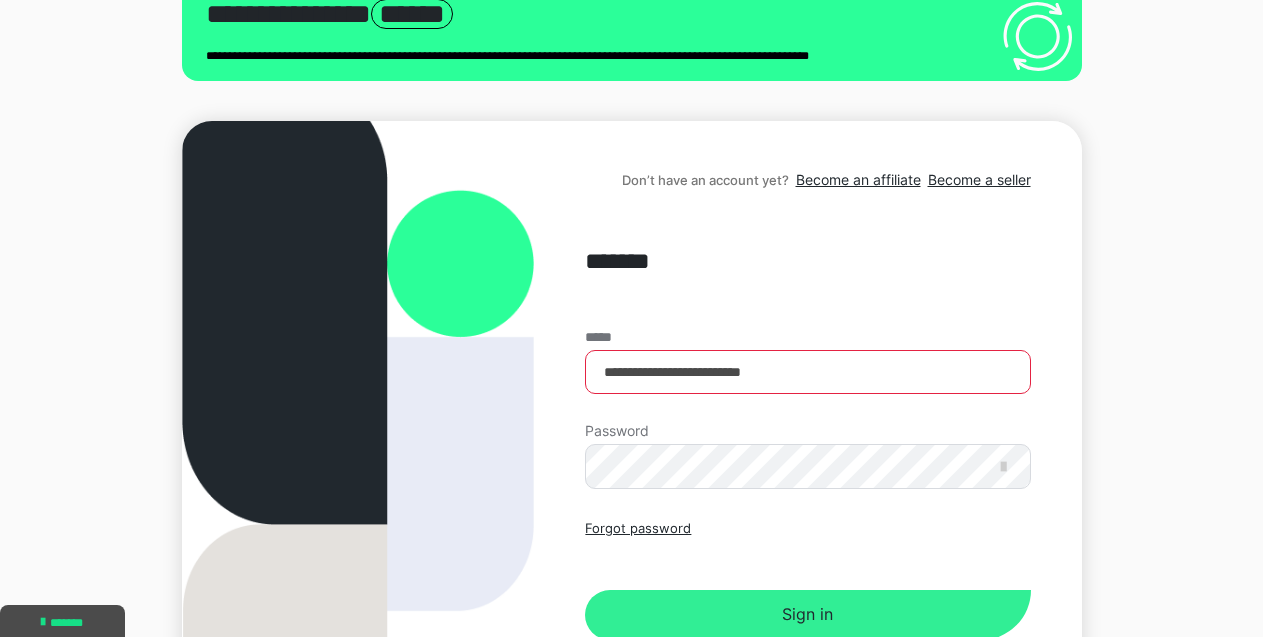 click on "Sign in" at bounding box center [807, 615] 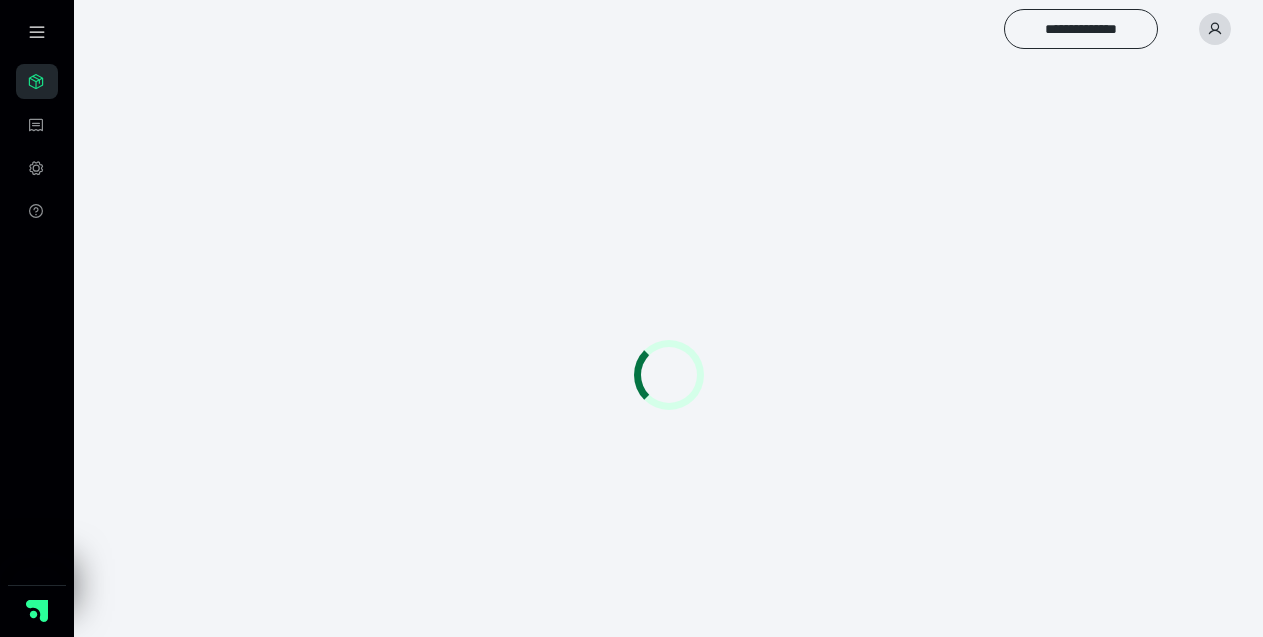 scroll, scrollTop: 0, scrollLeft: 0, axis: both 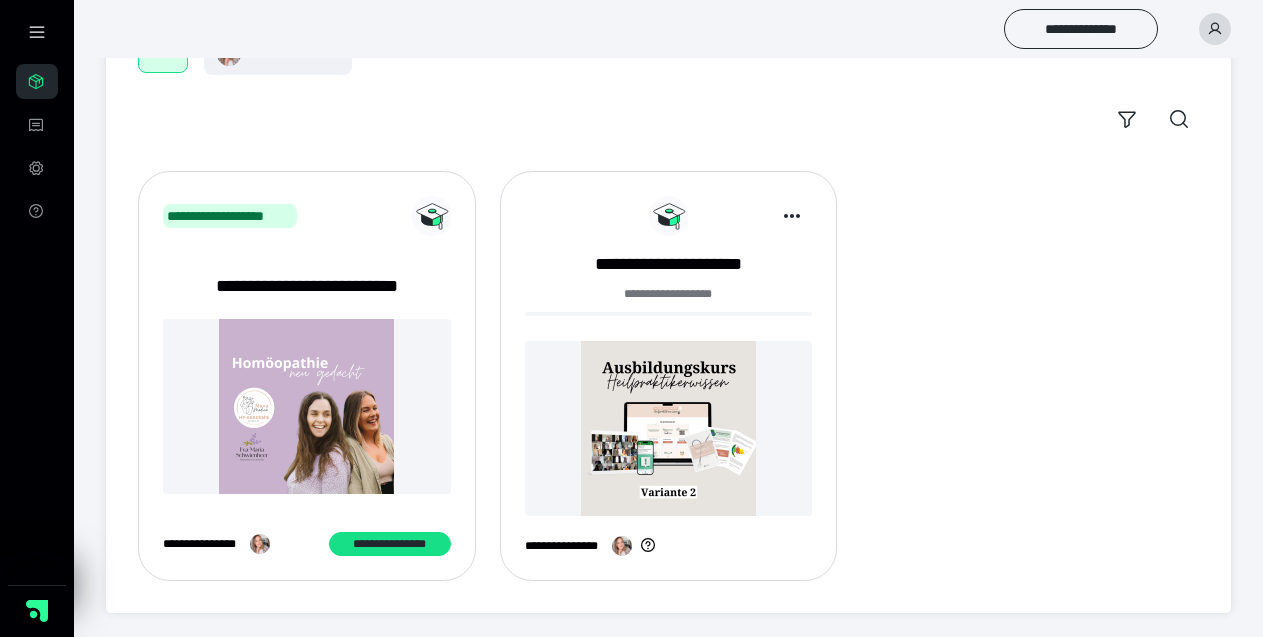 click at bounding box center [669, 428] 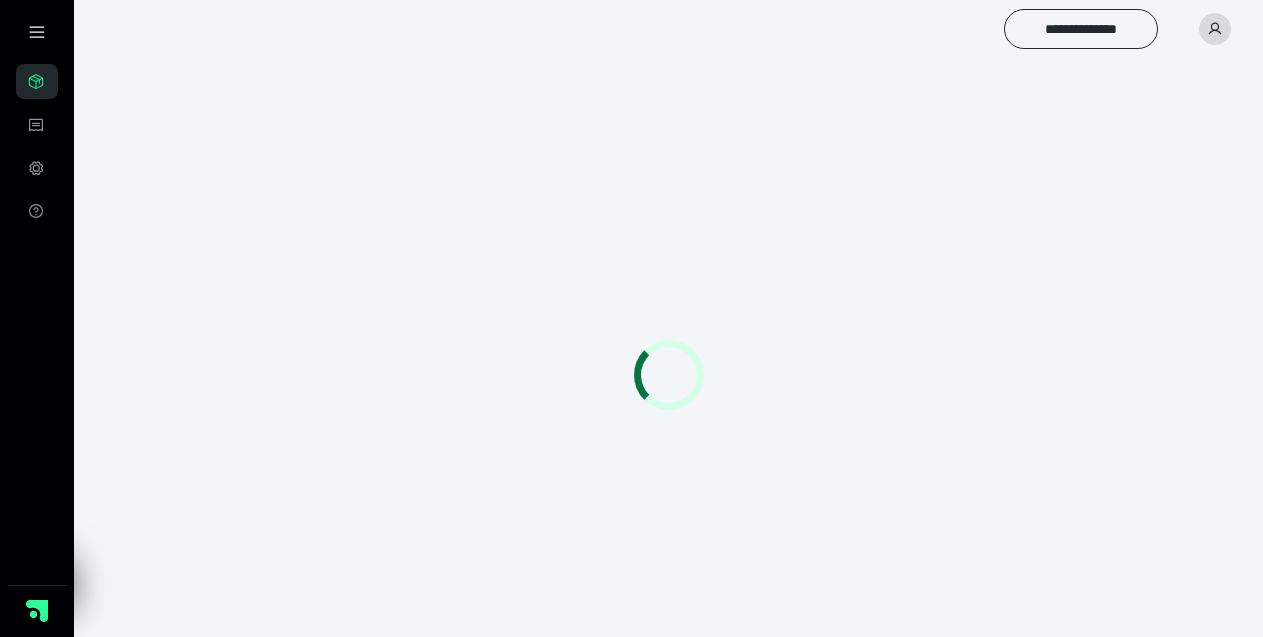 scroll, scrollTop: 0, scrollLeft: 0, axis: both 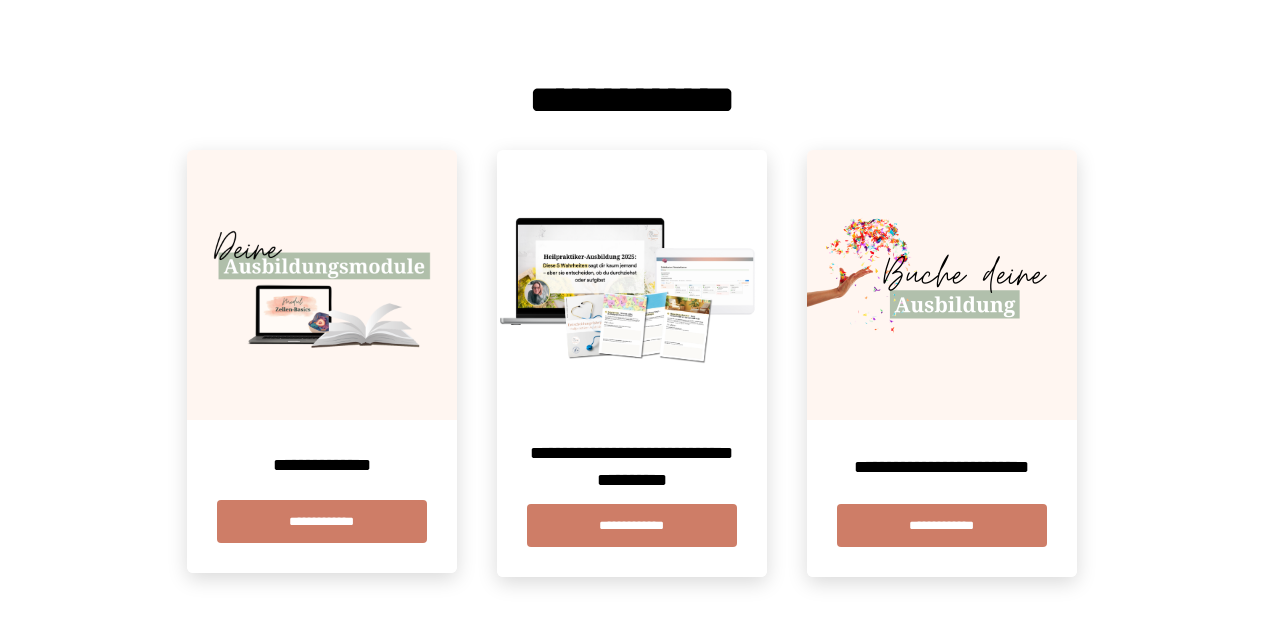 click at bounding box center [322, 285] 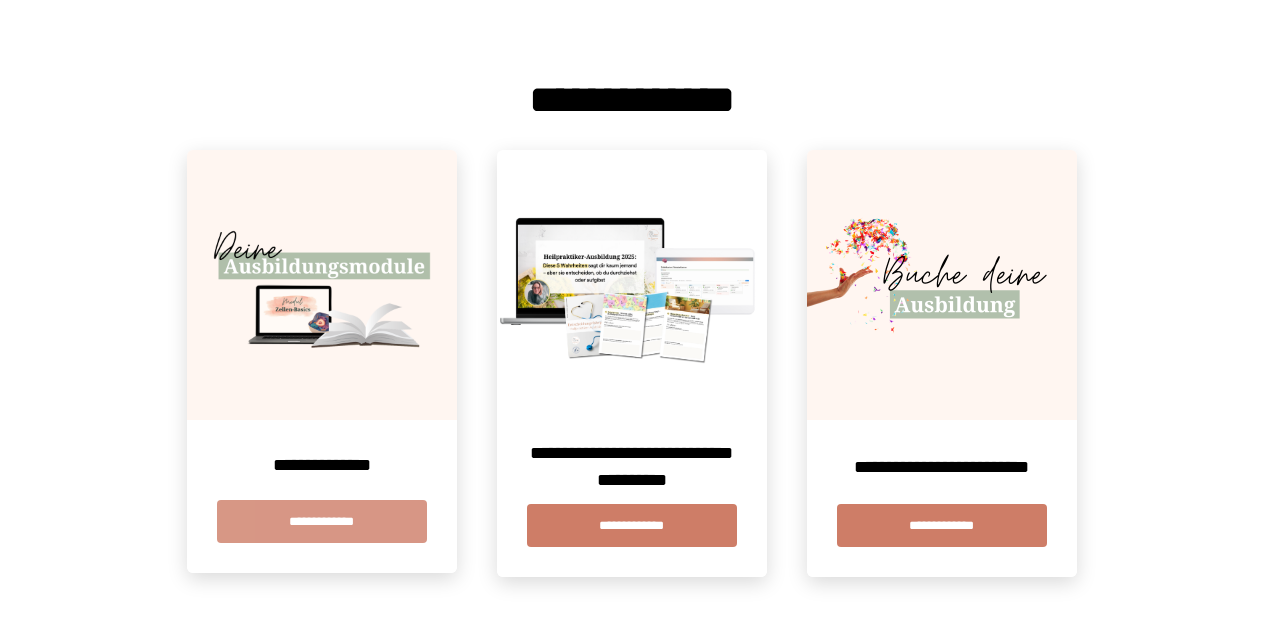 click on "**********" at bounding box center (322, 521) 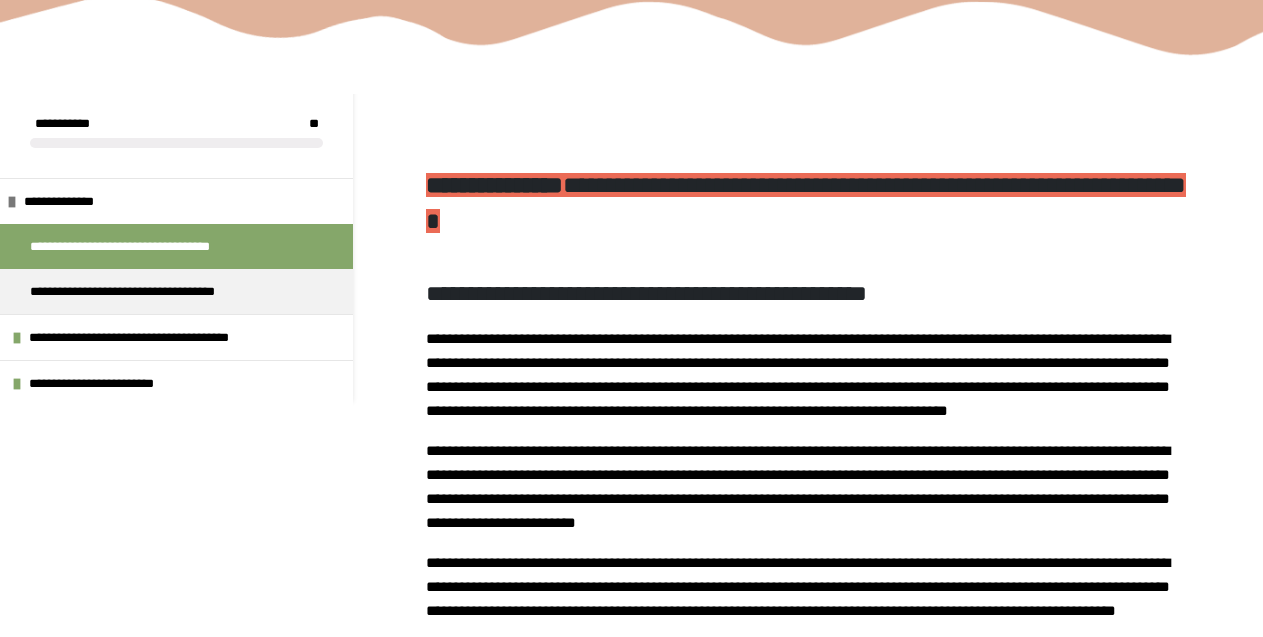 scroll, scrollTop: 194, scrollLeft: 0, axis: vertical 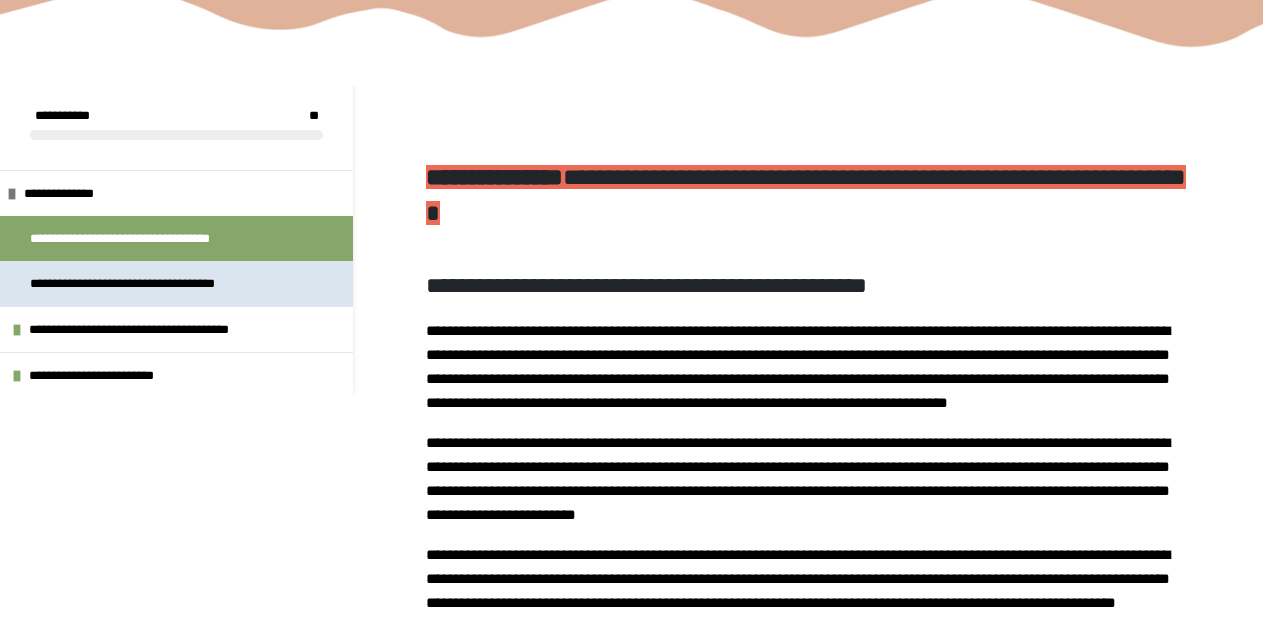 click on "**********" at bounding box center (158, 283) 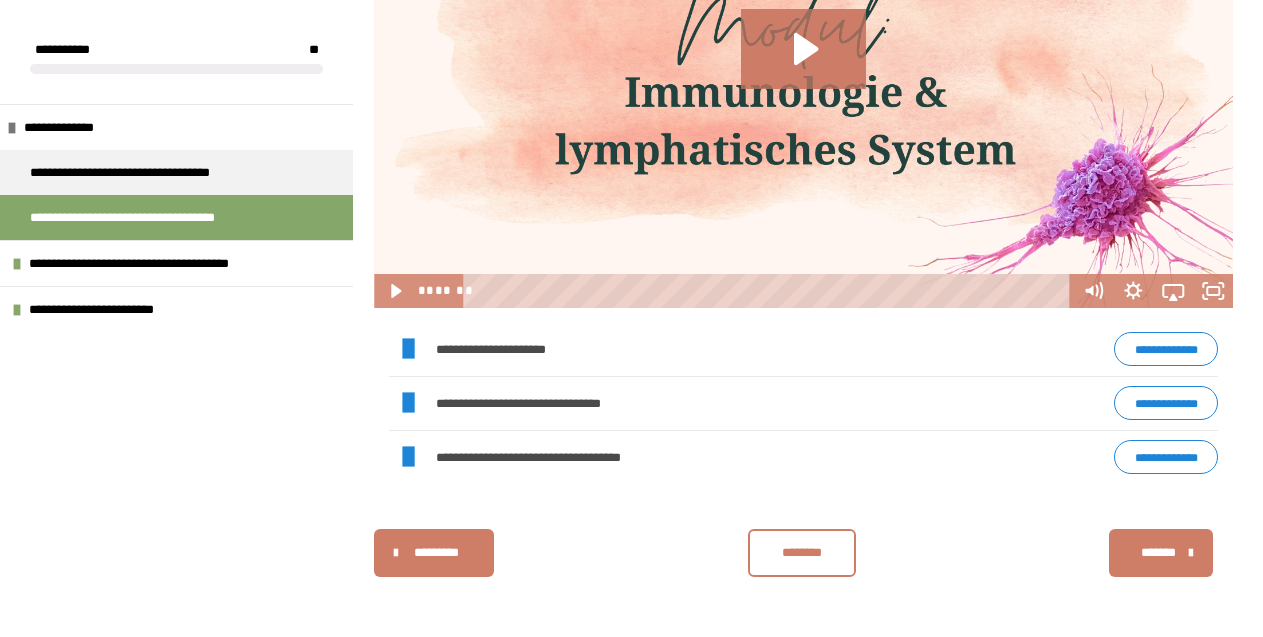 scroll, scrollTop: 2408, scrollLeft: 0, axis: vertical 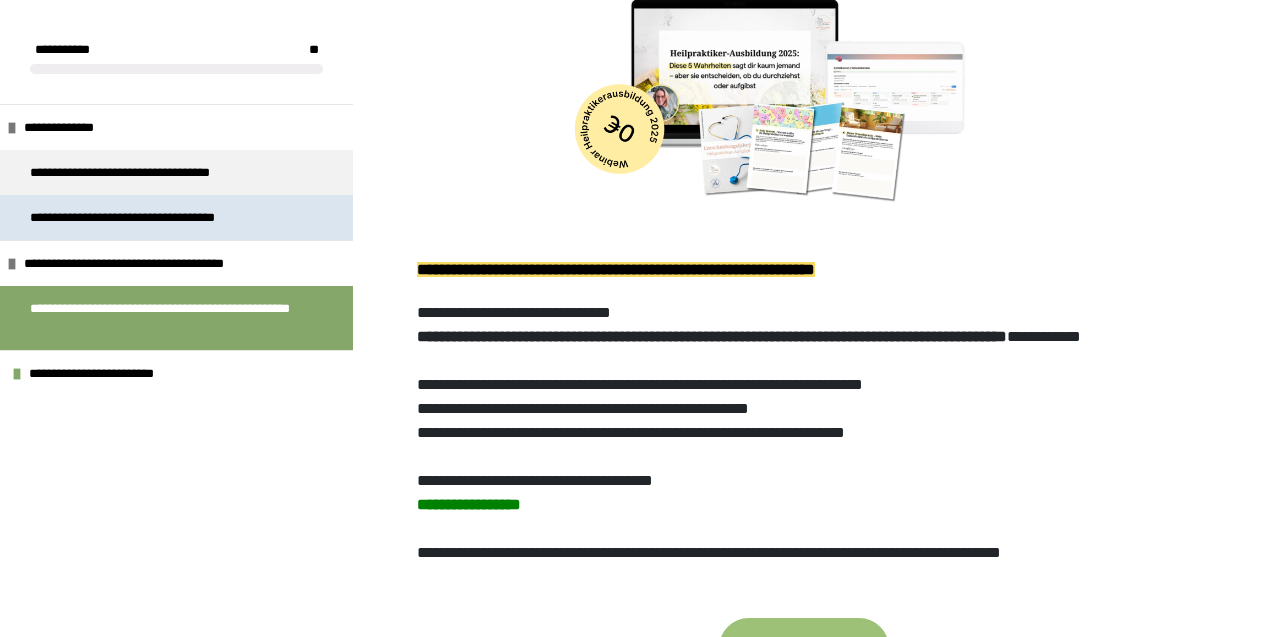 click on "**********" at bounding box center (176, 217) 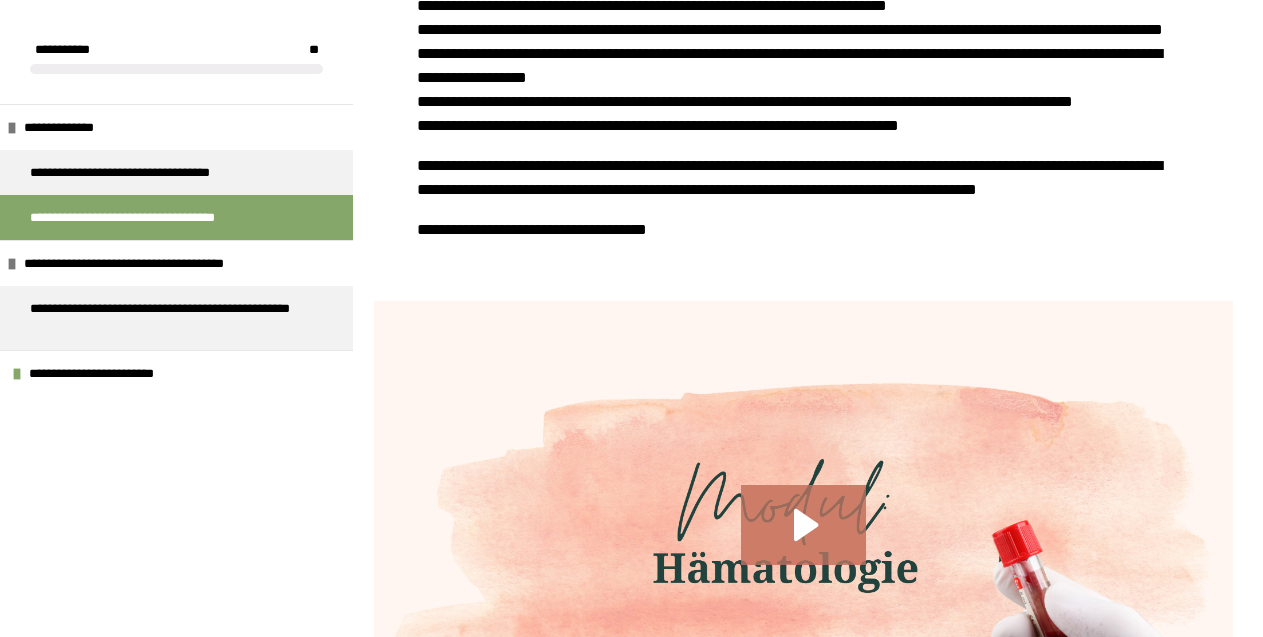 scroll, scrollTop: 424, scrollLeft: 0, axis: vertical 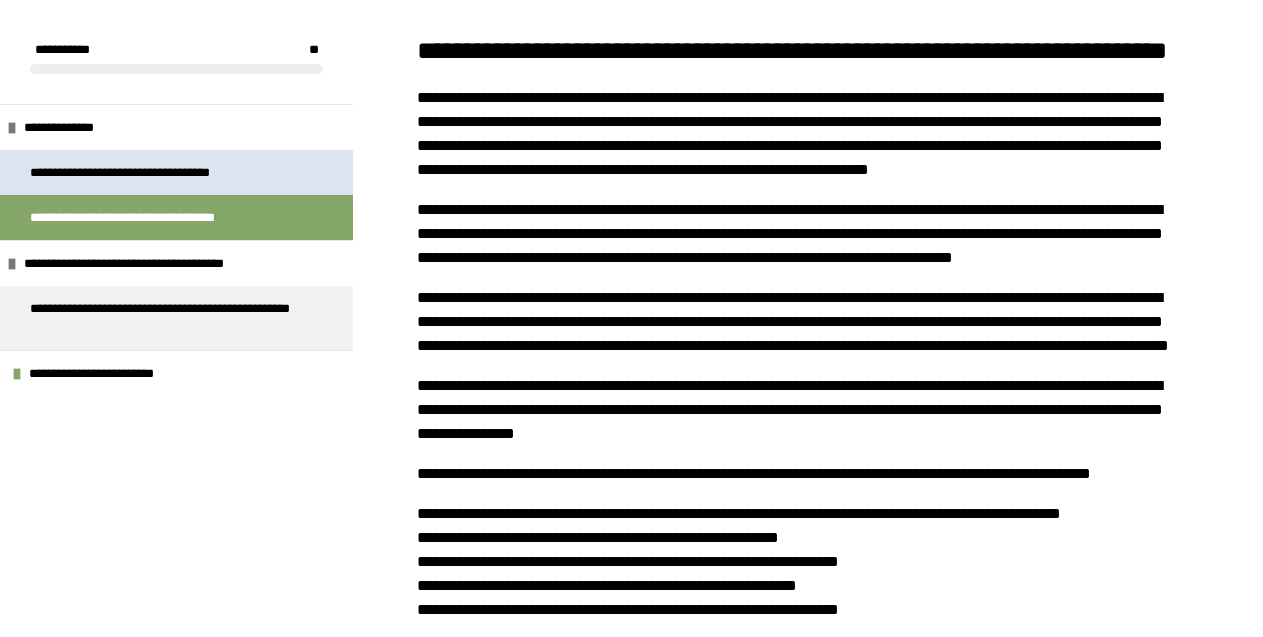 click on "**********" at bounding box center (148, 172) 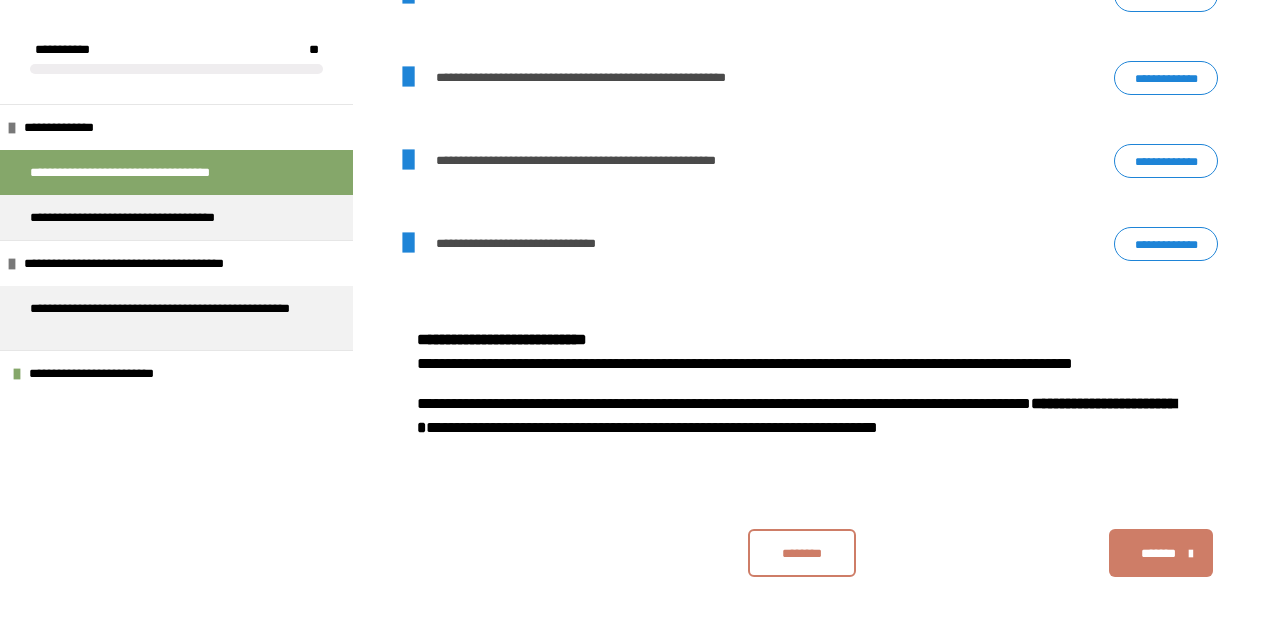 scroll, scrollTop: 1977, scrollLeft: 0, axis: vertical 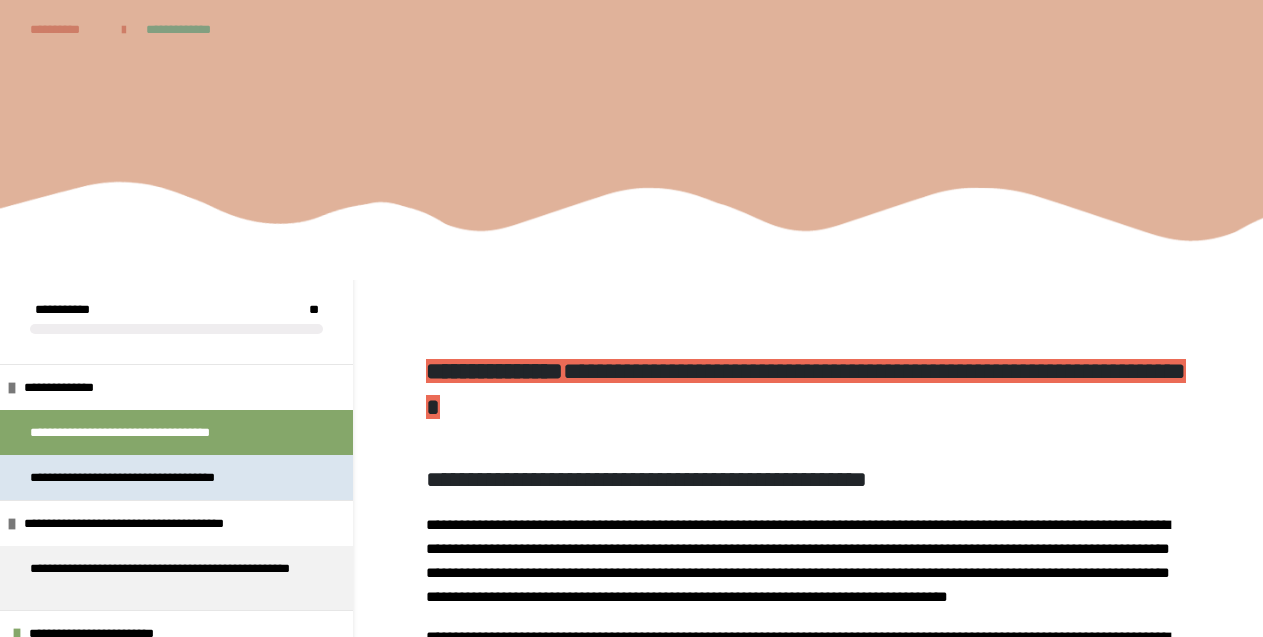 click on "**********" at bounding box center (158, 477) 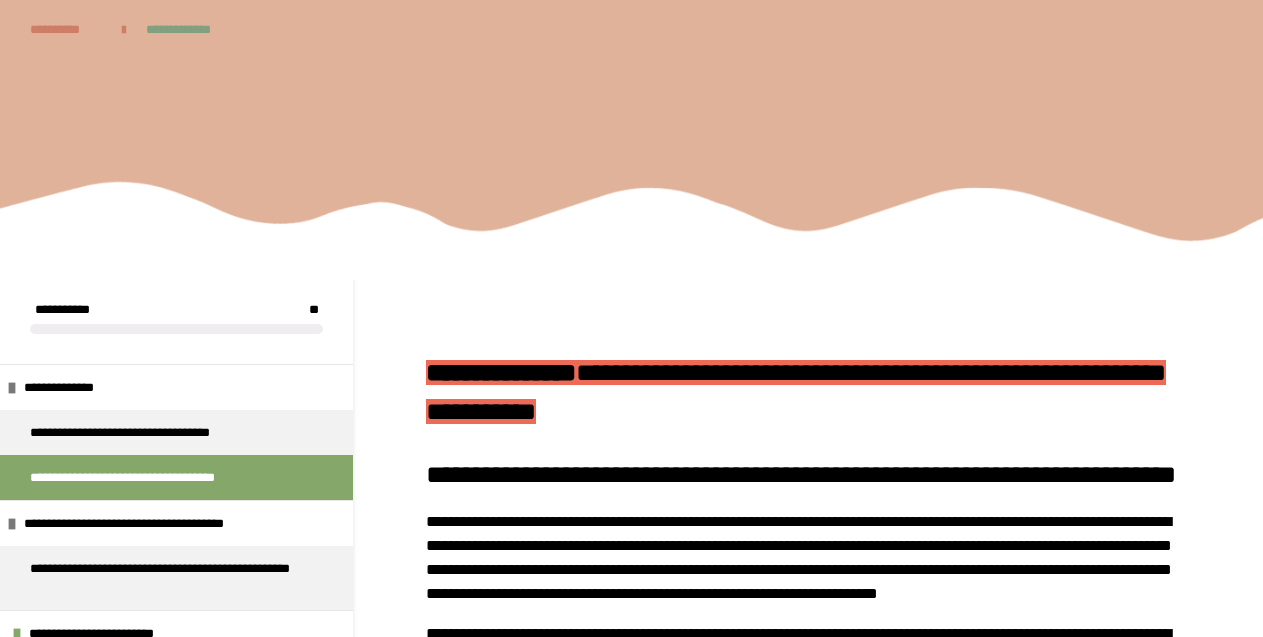 click on "**********" at bounding box center (158, 477) 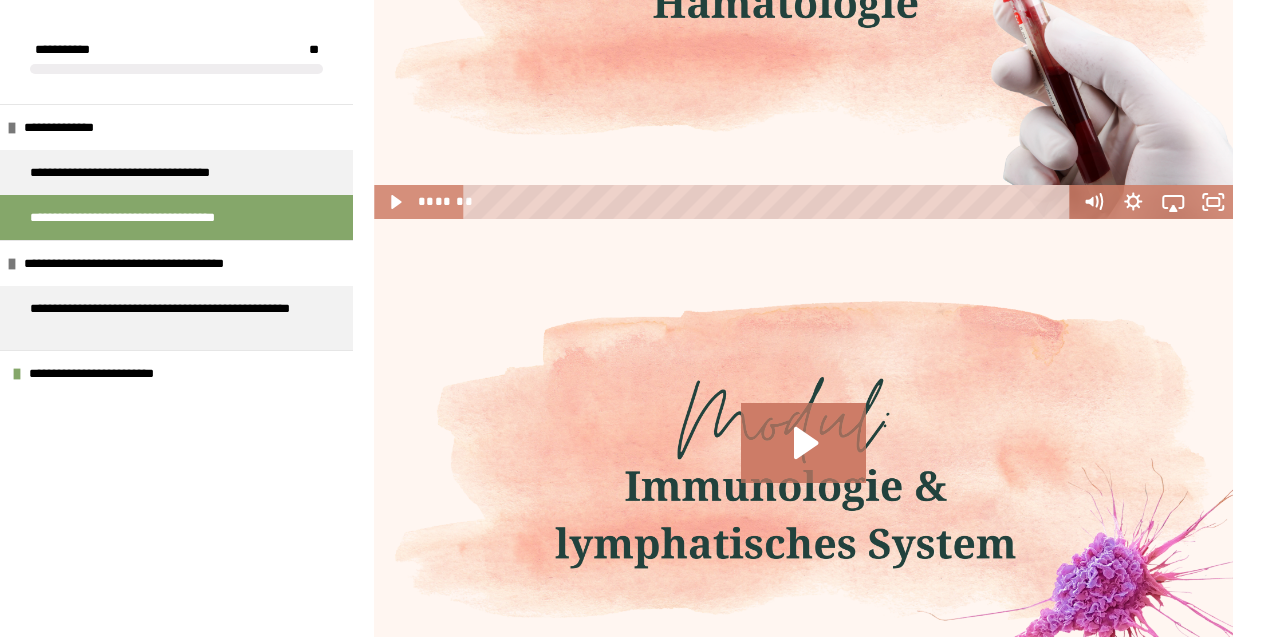 scroll, scrollTop: 1749, scrollLeft: 0, axis: vertical 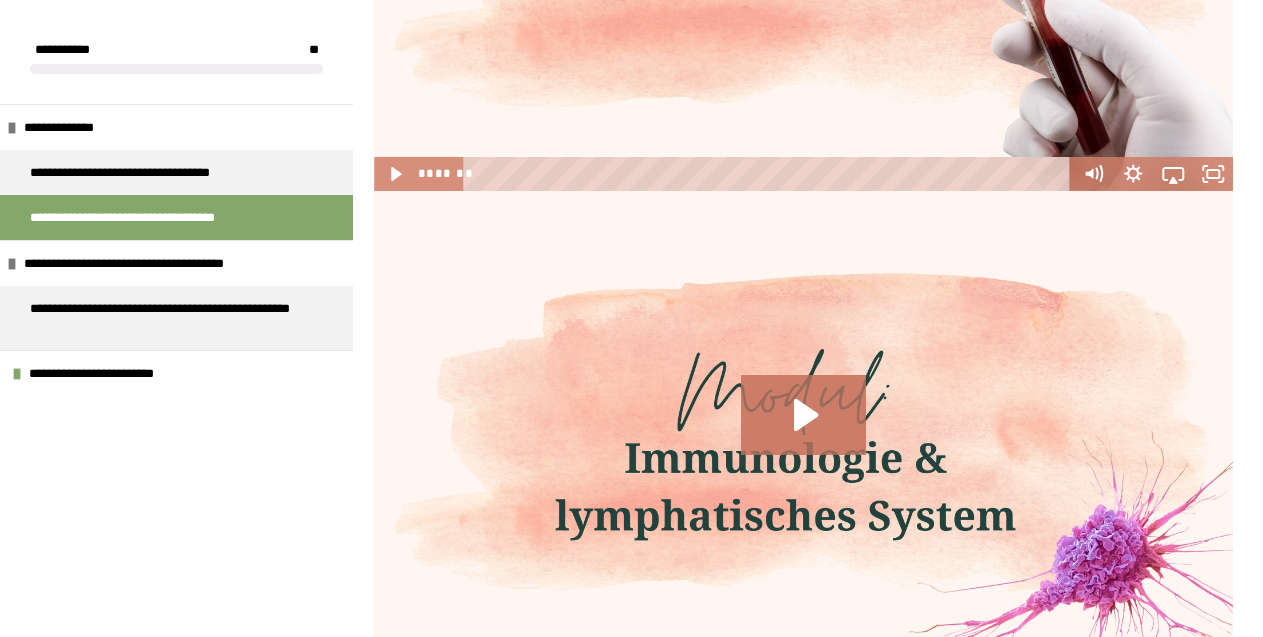 click 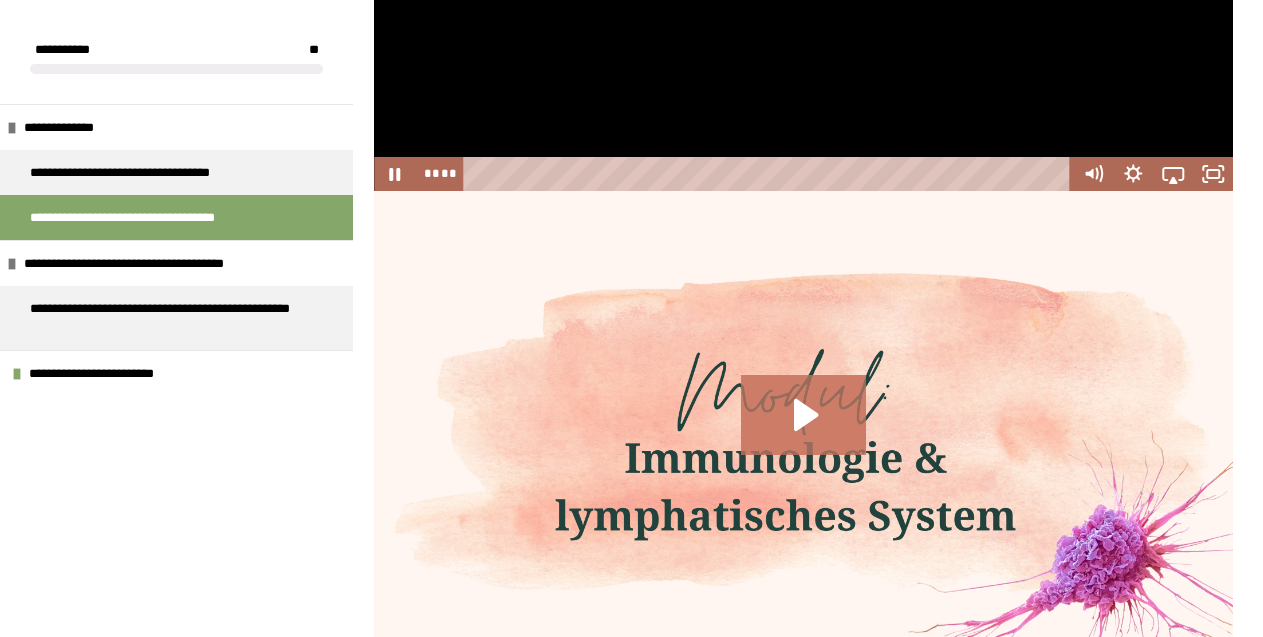 click at bounding box center [803, -51] 